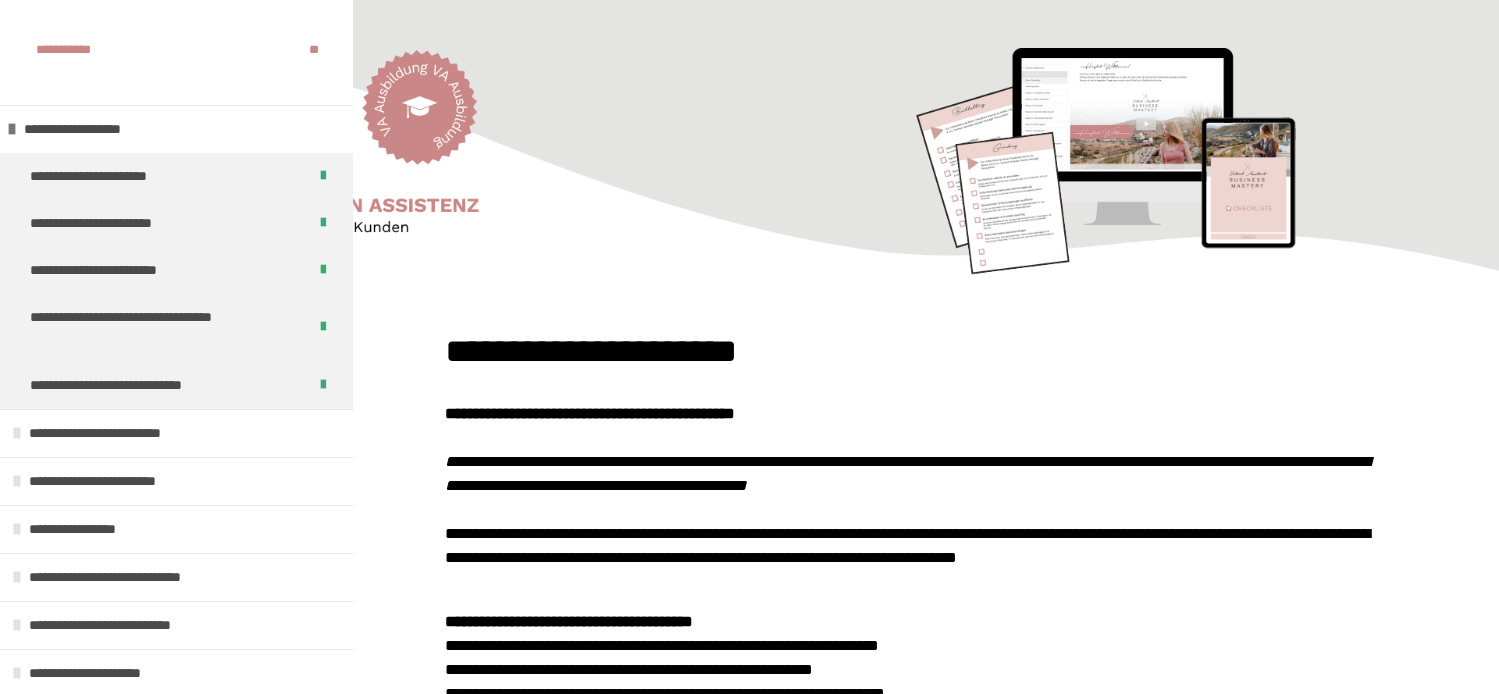 scroll, scrollTop: 1070, scrollLeft: 0, axis: vertical 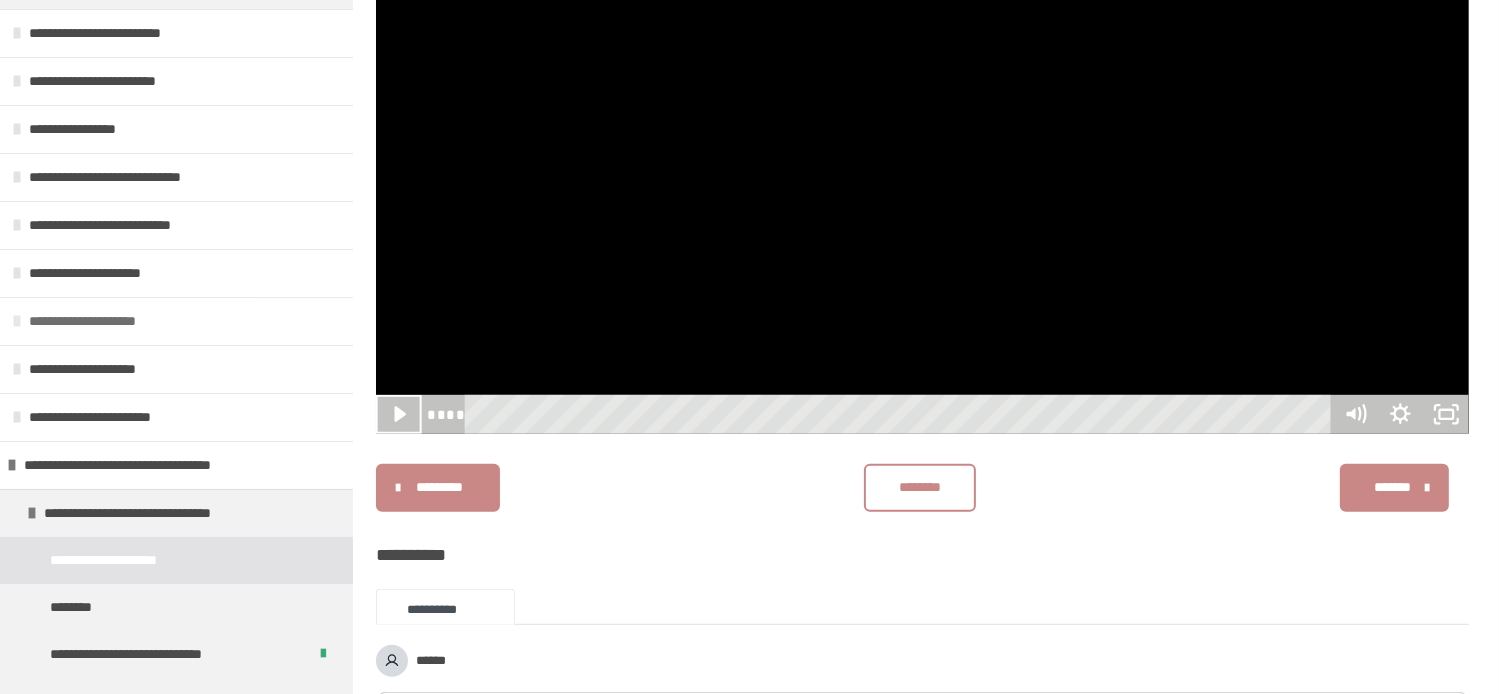 click on "**********" at bounding box center (106, 321) 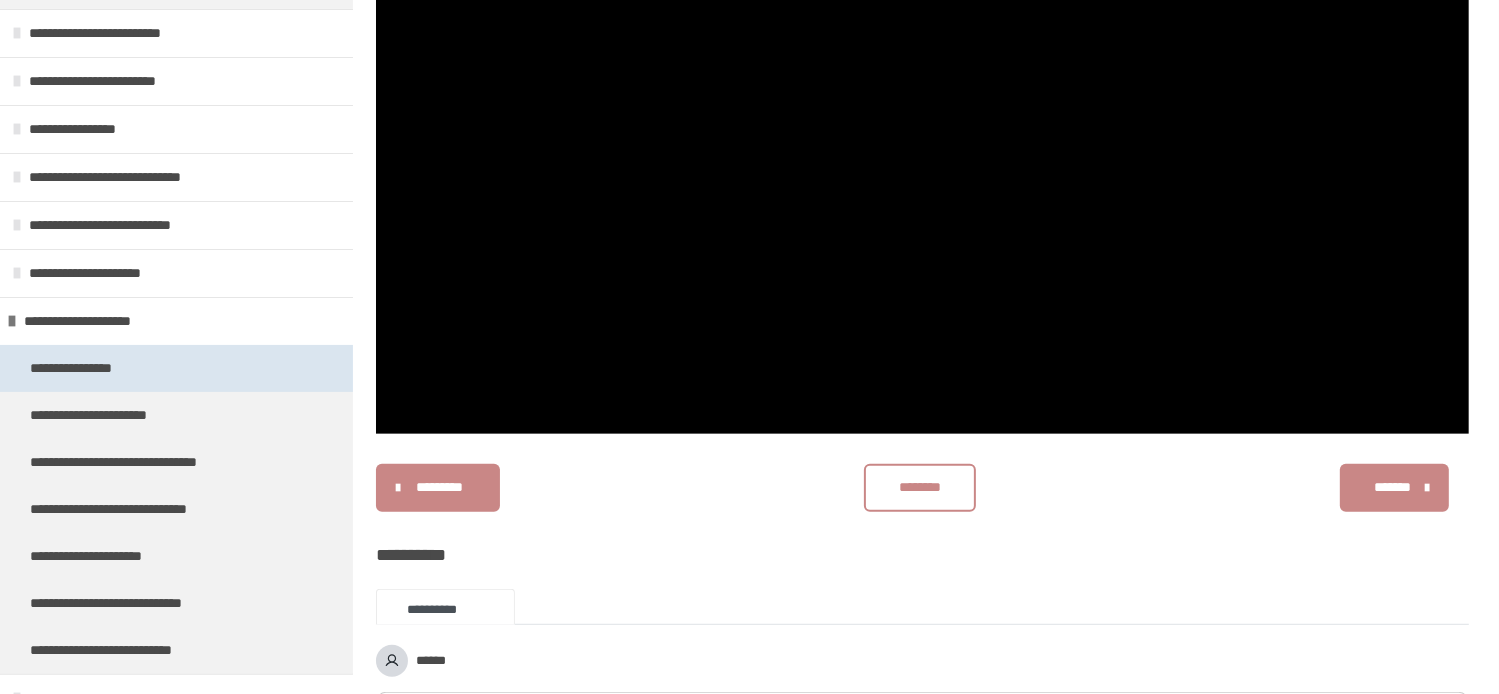 click on "**********" at bounding box center [93, 368] 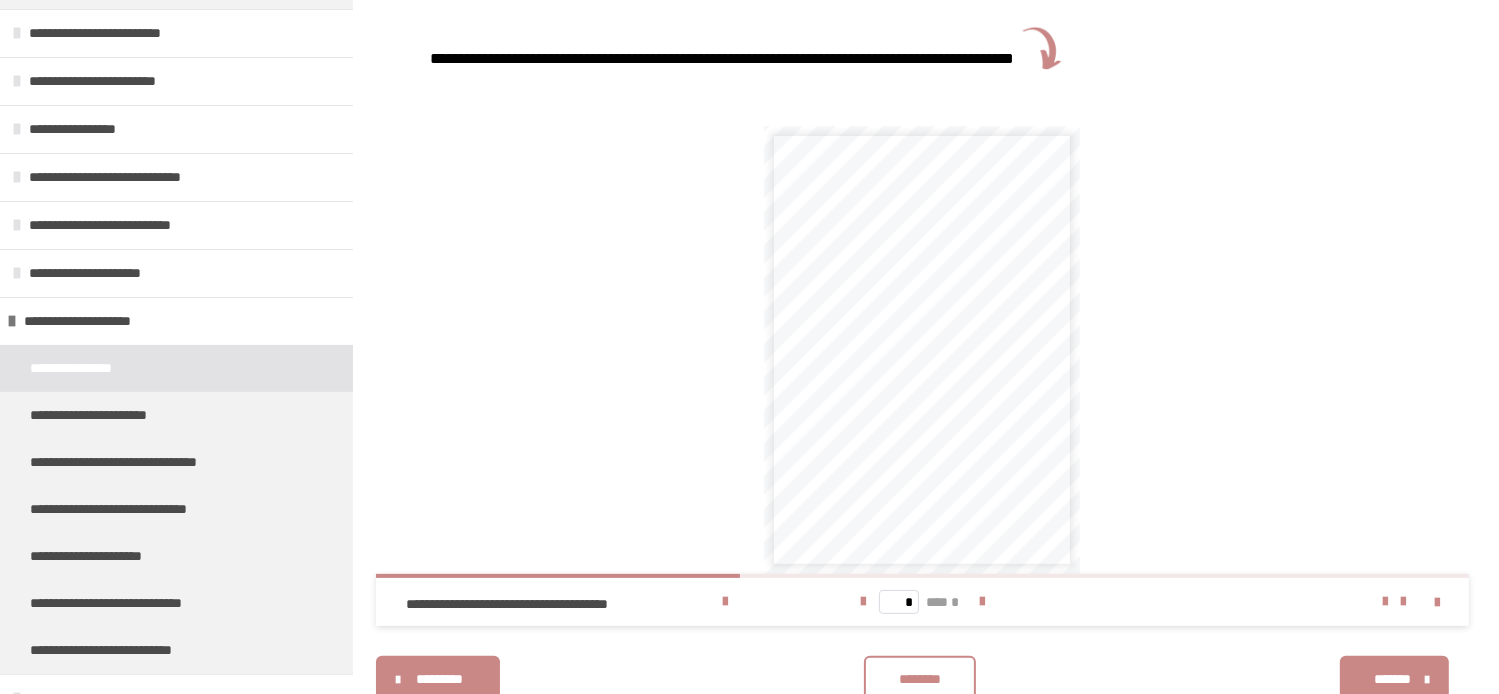 scroll, scrollTop: 470, scrollLeft: 0, axis: vertical 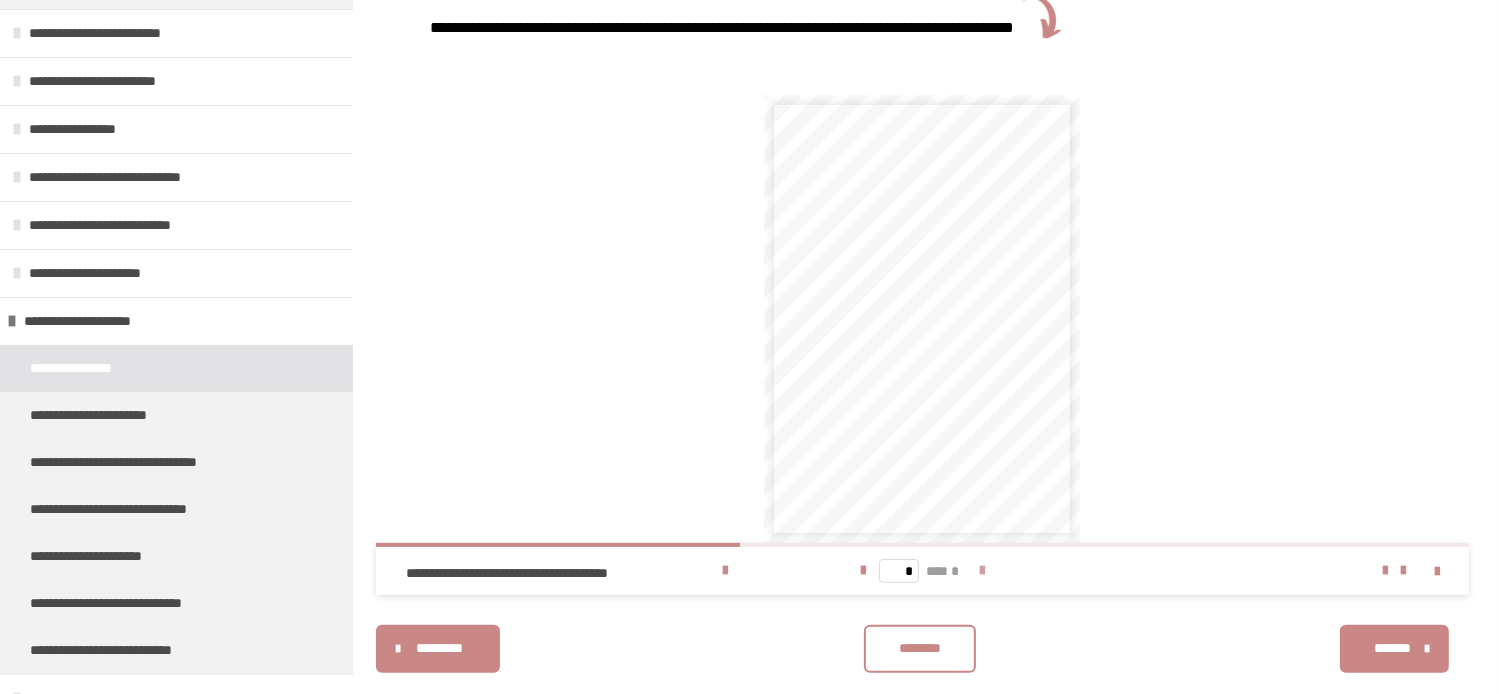 click at bounding box center [982, 571] 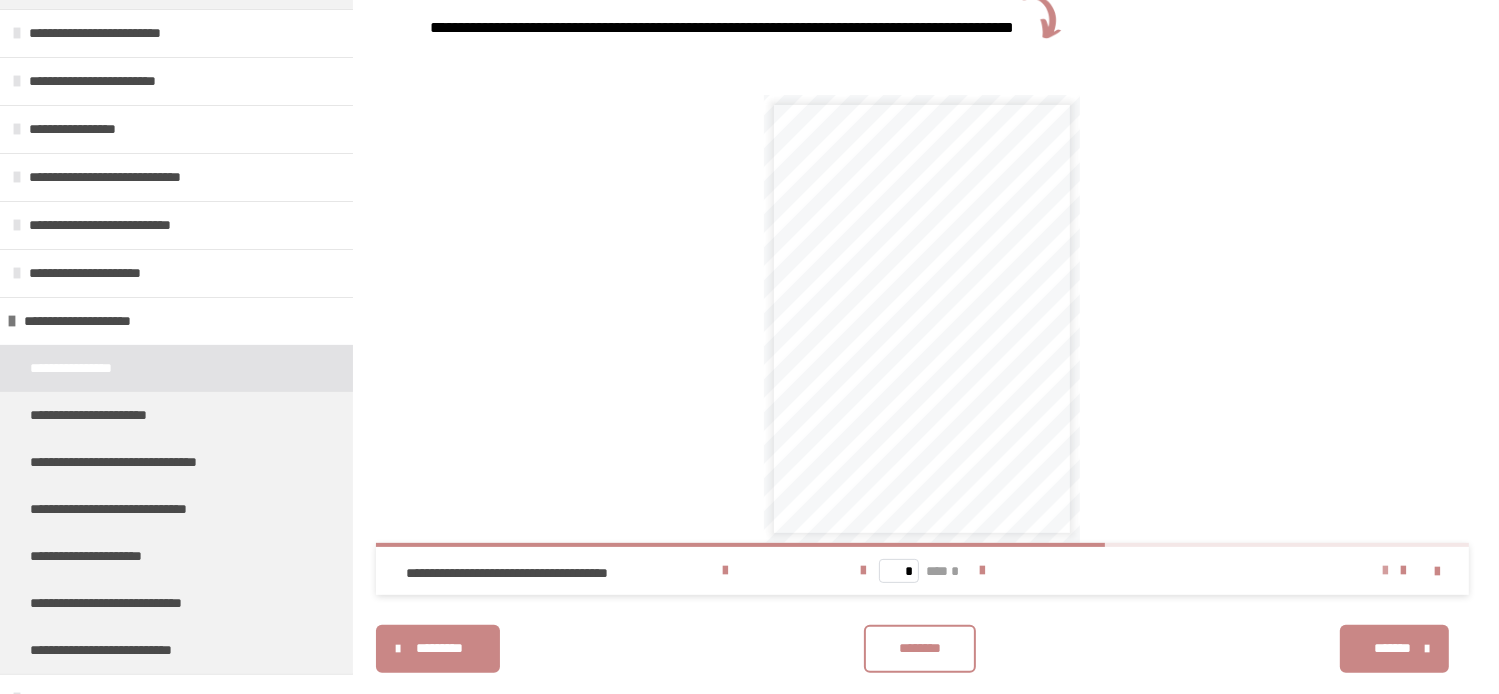 click at bounding box center (1385, 571) 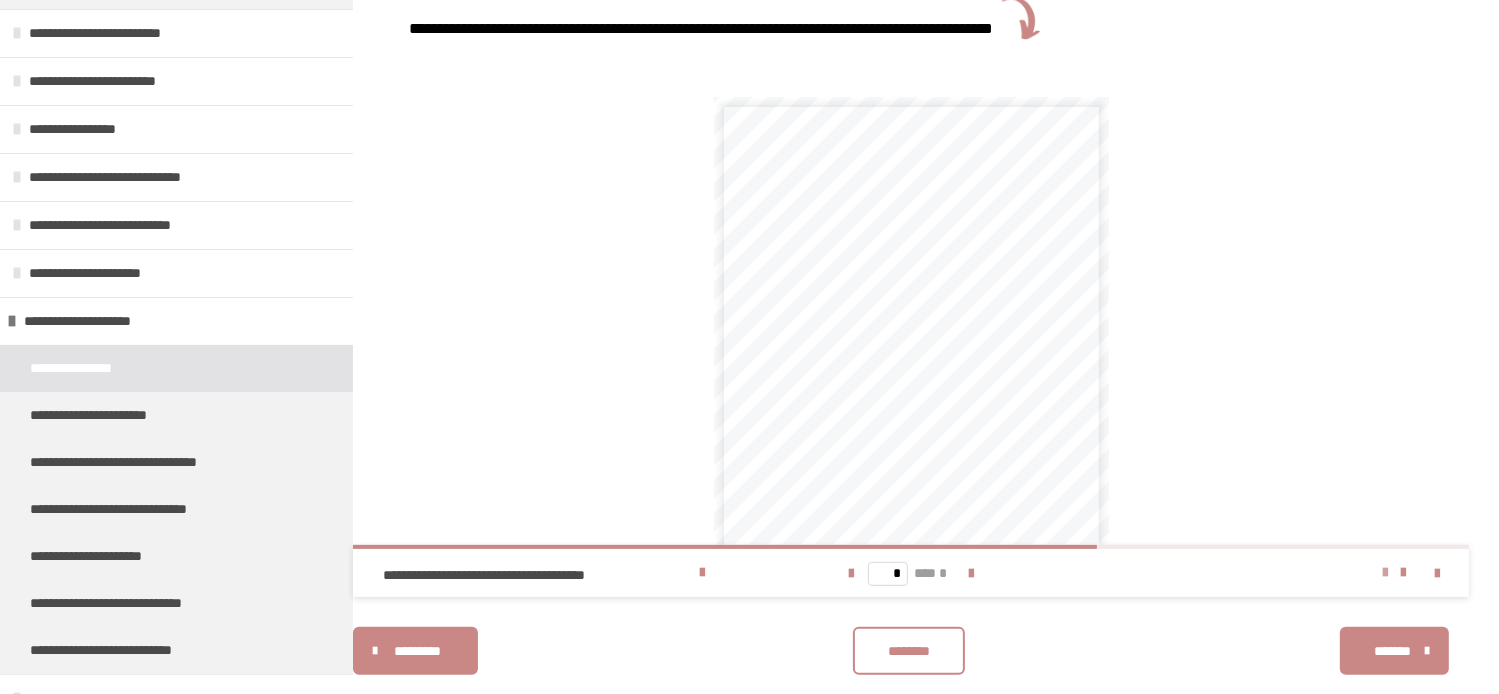 click at bounding box center (1385, 573) 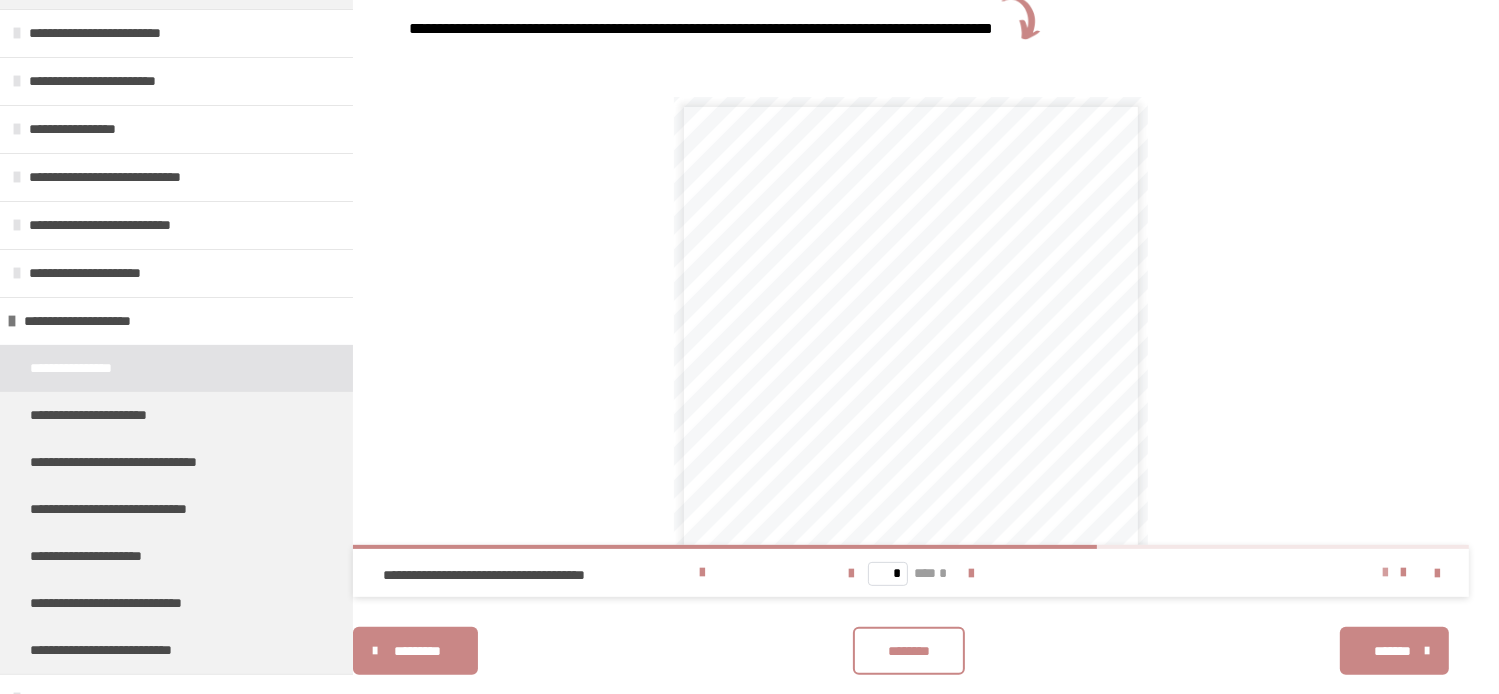 click at bounding box center [1385, 573] 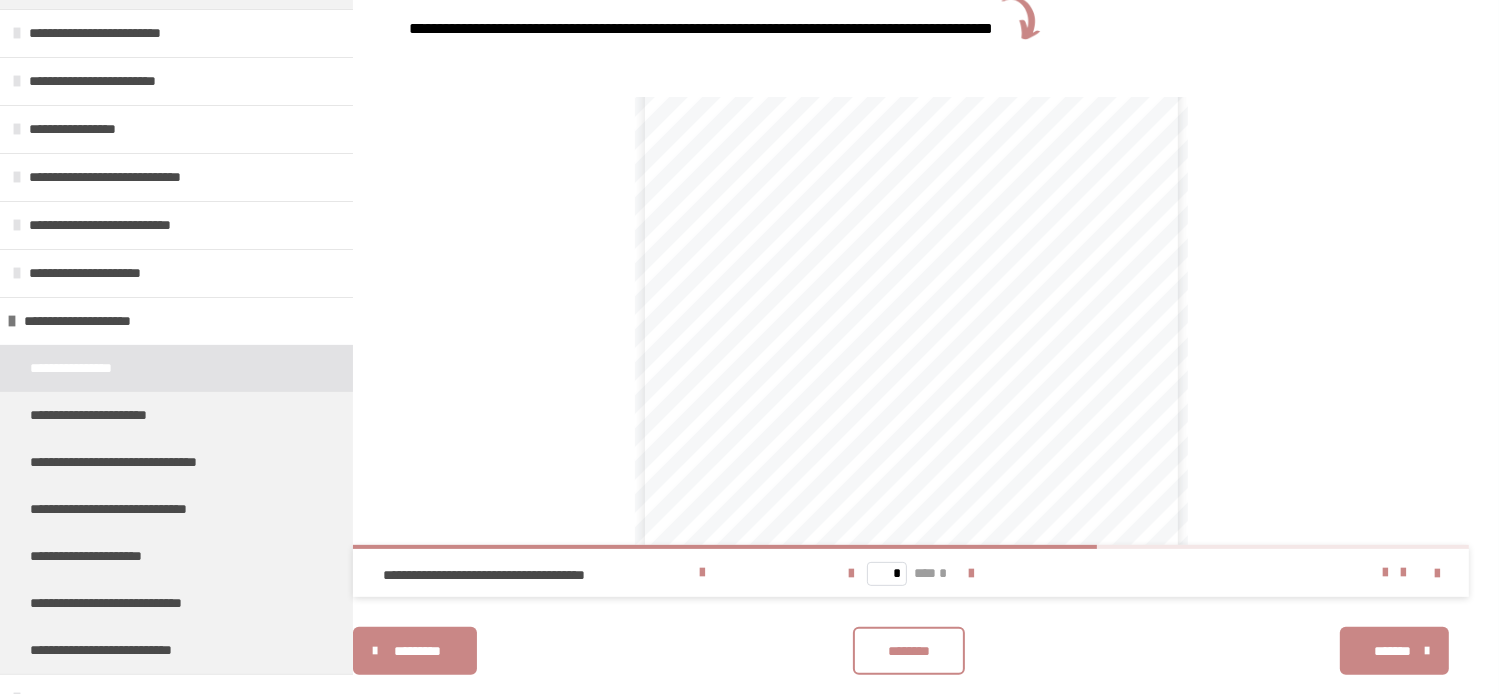 scroll, scrollTop: 36, scrollLeft: 0, axis: vertical 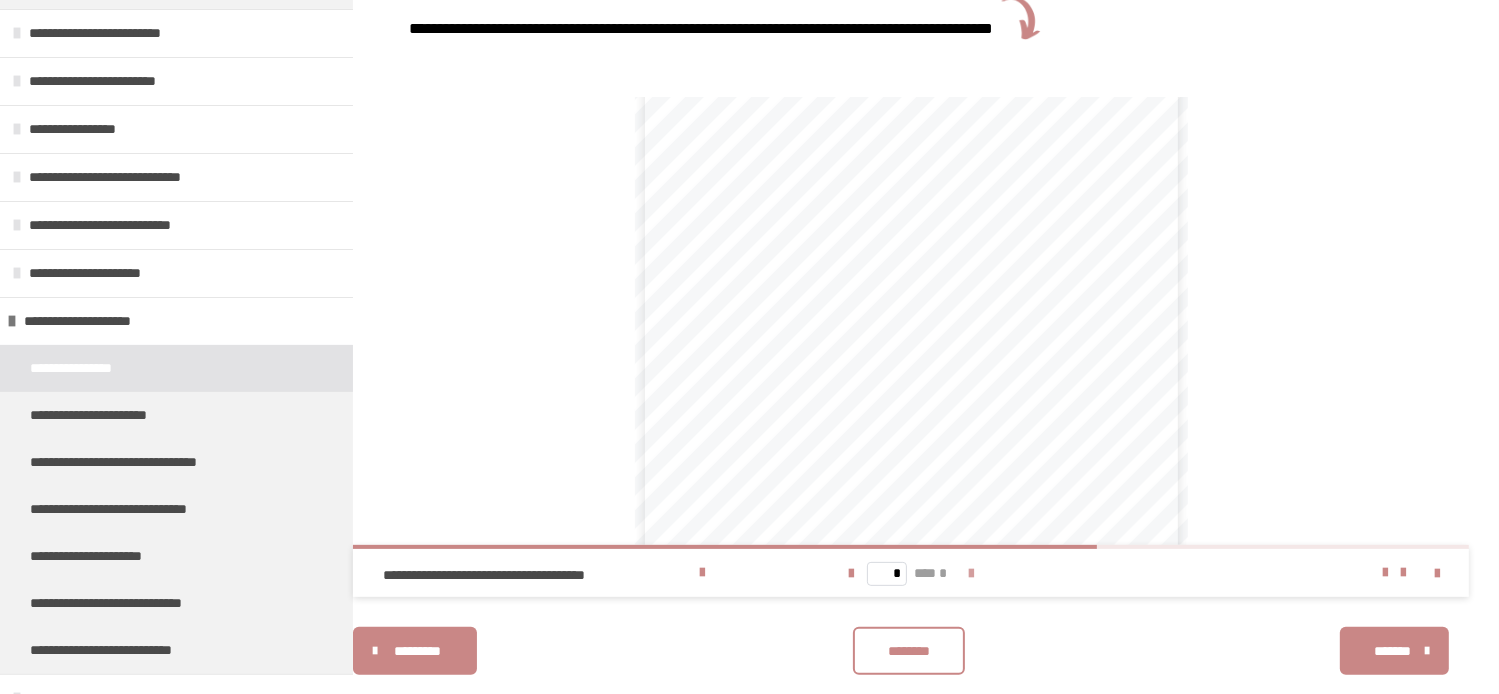 click at bounding box center (971, 574) 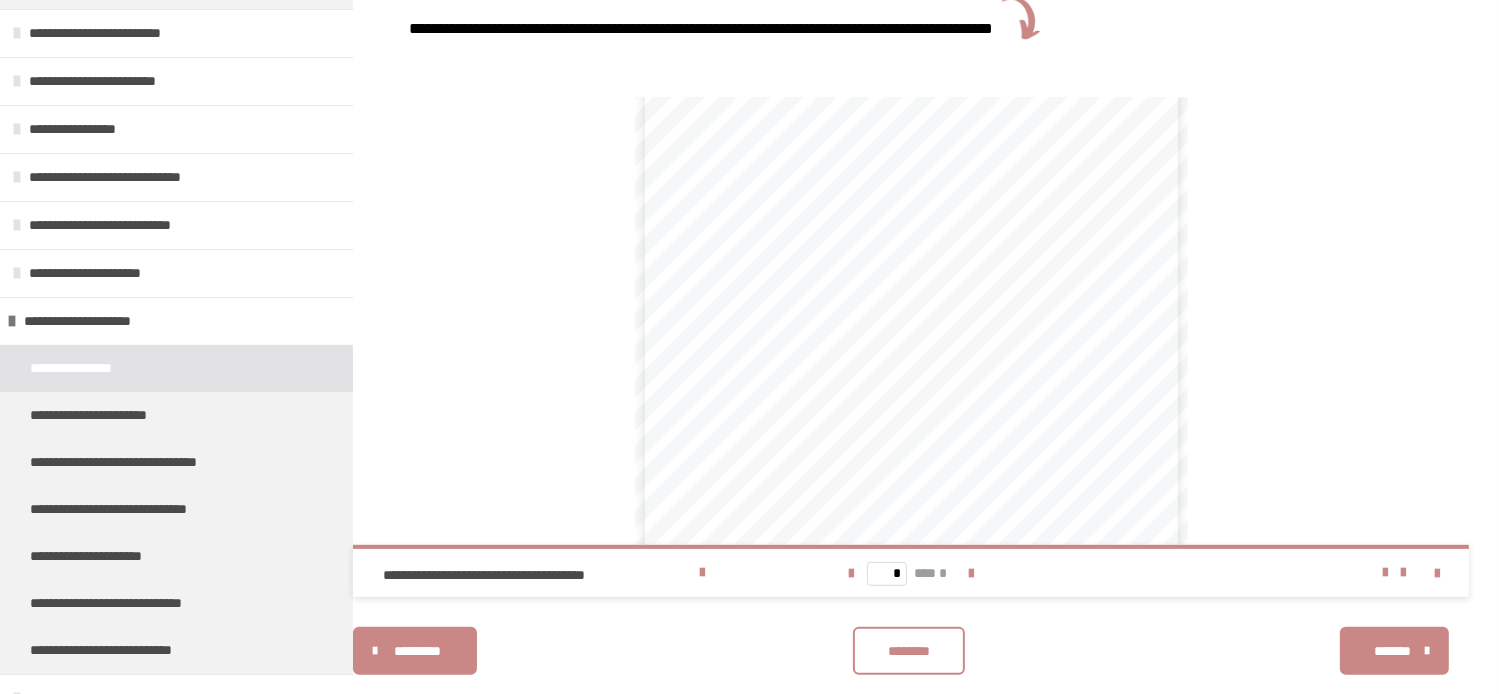 scroll, scrollTop: 100, scrollLeft: 0, axis: vertical 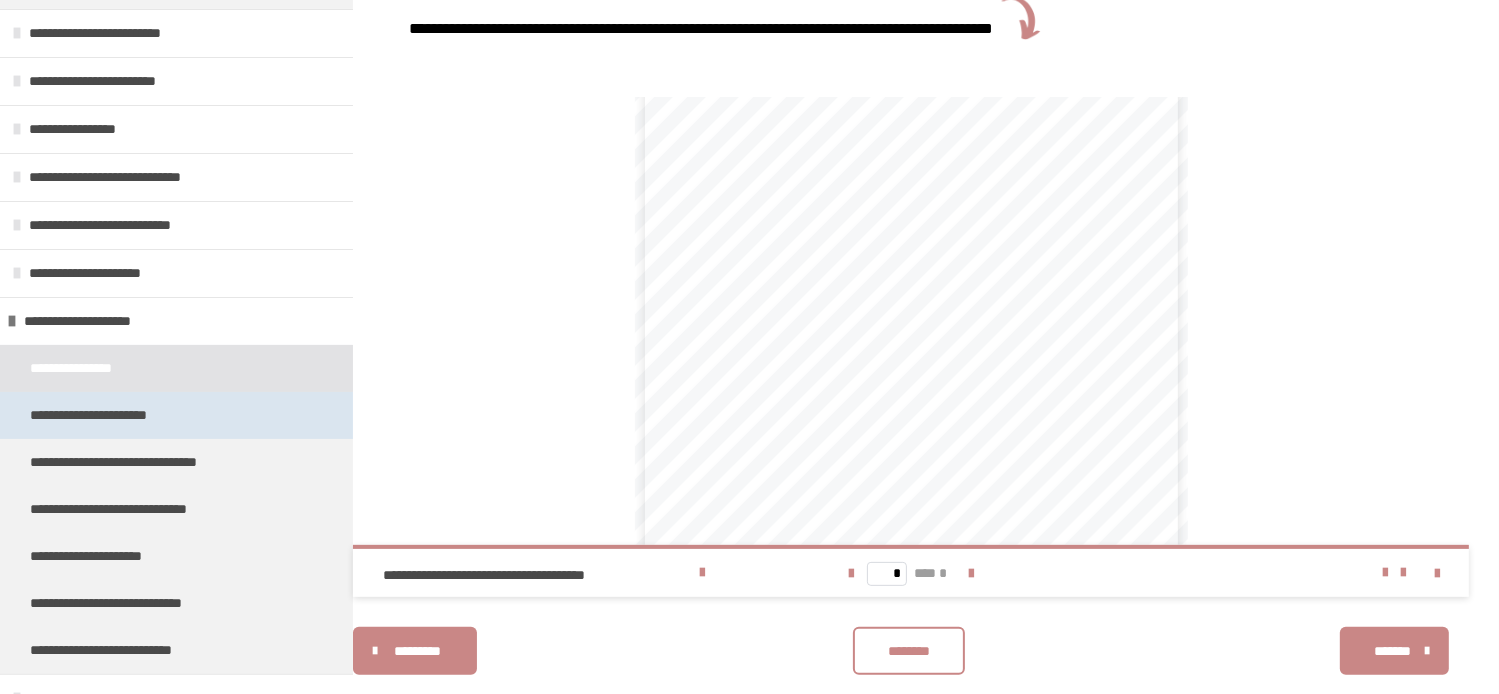 click on "**********" at bounding box center (109, 415) 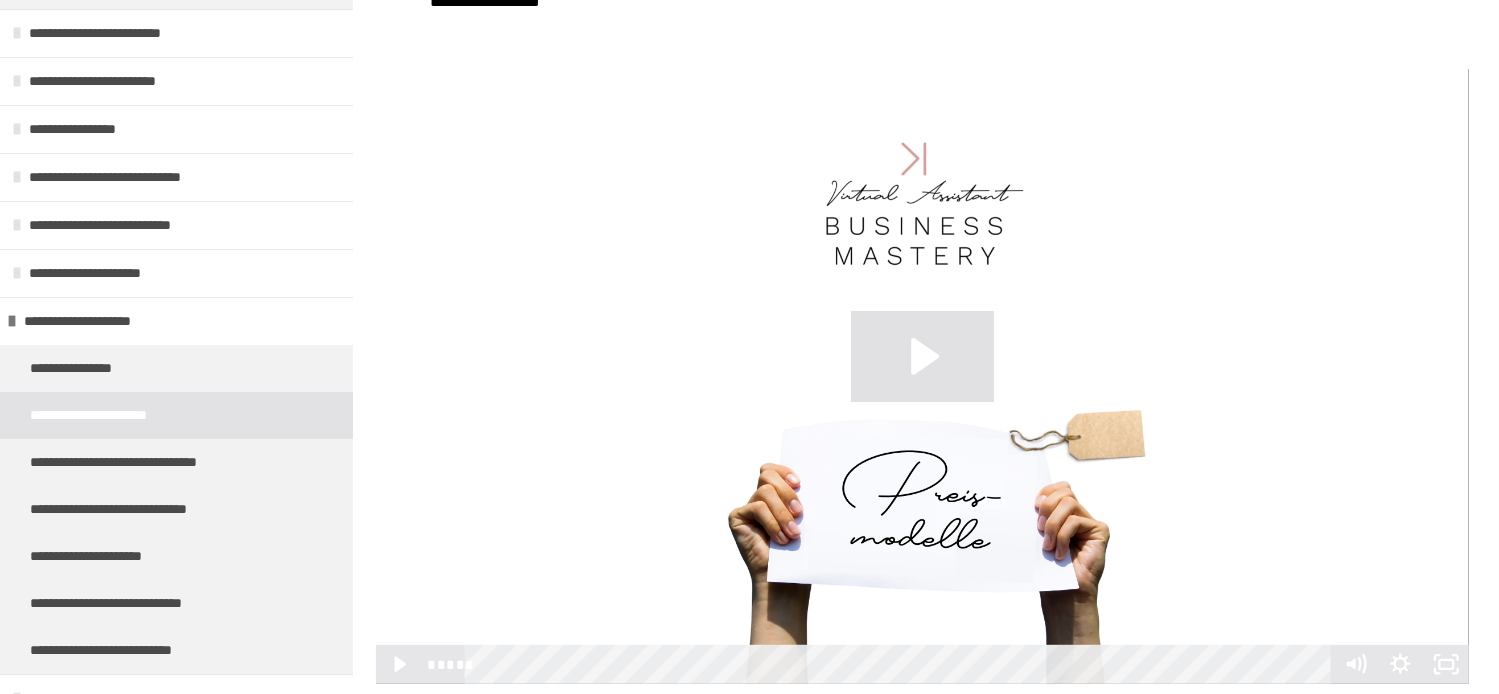 scroll, scrollTop: 533, scrollLeft: 0, axis: vertical 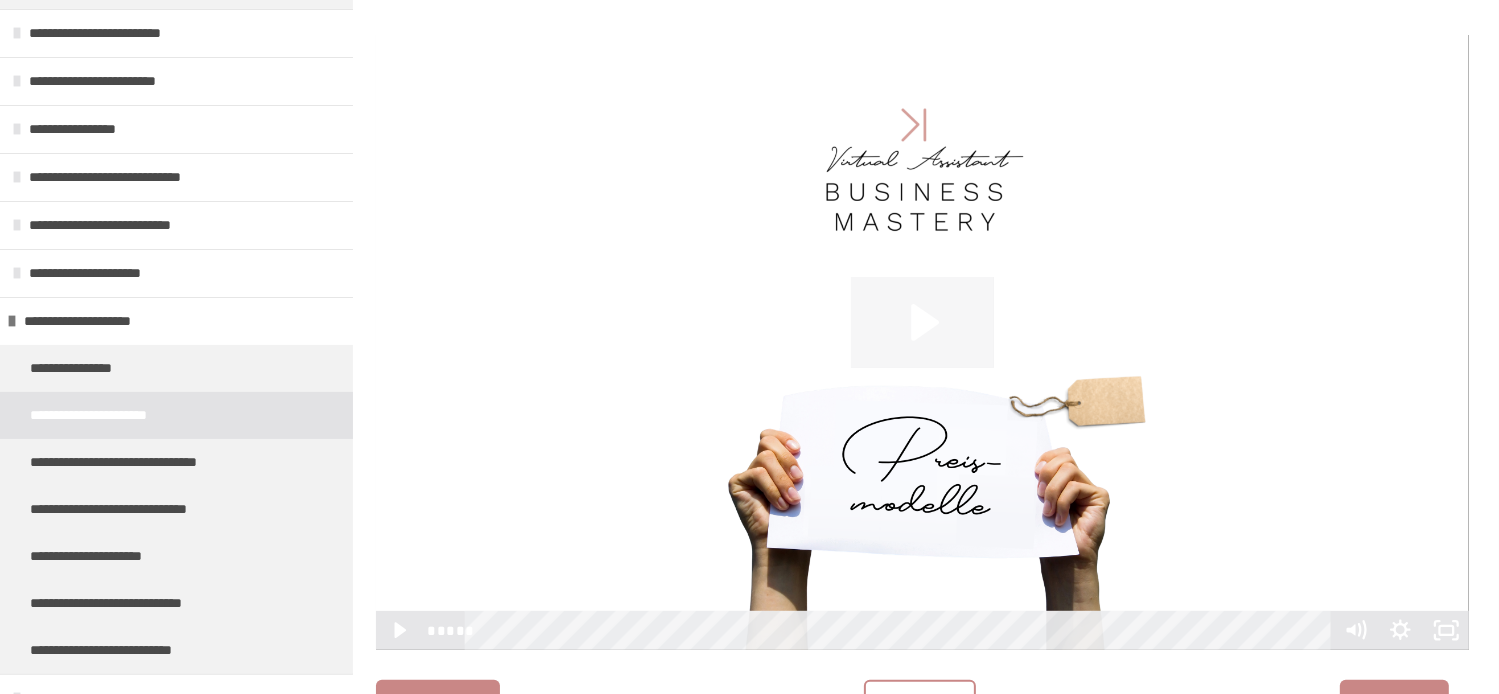 click 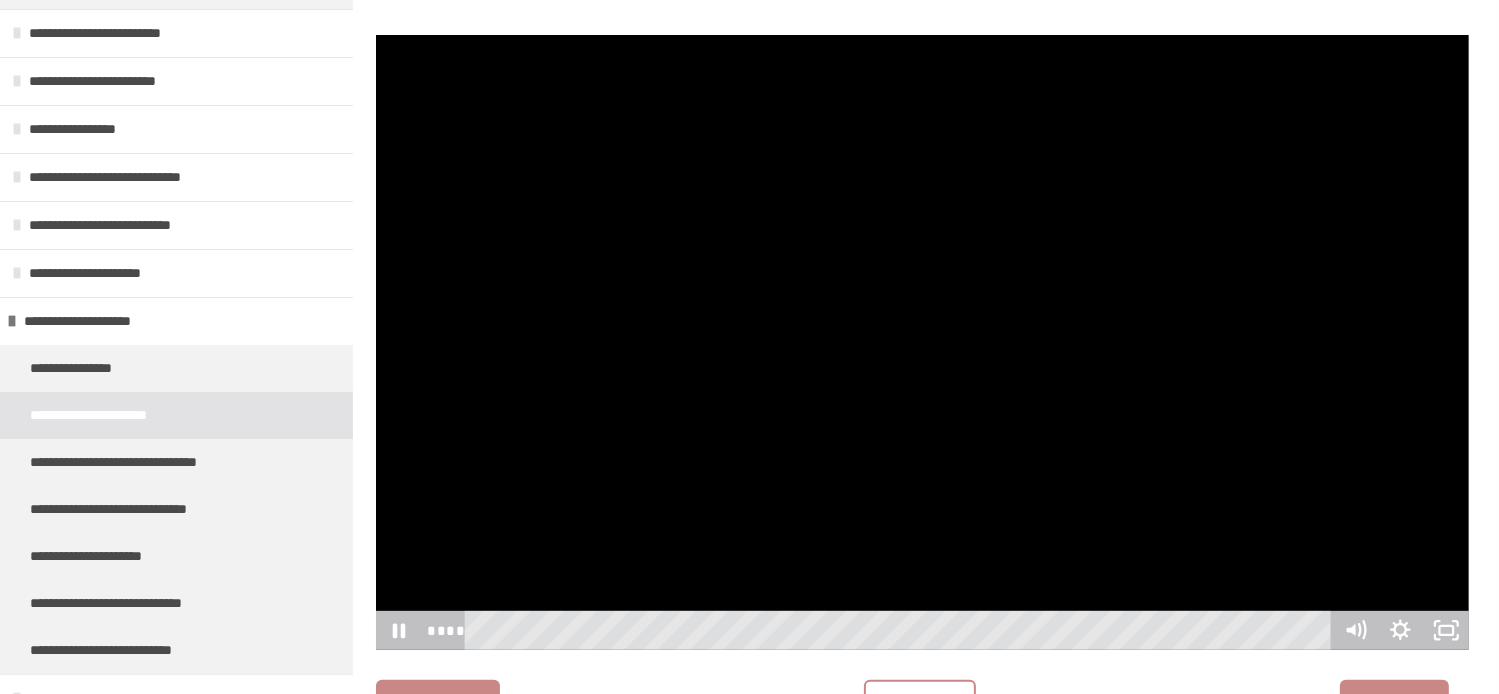 type 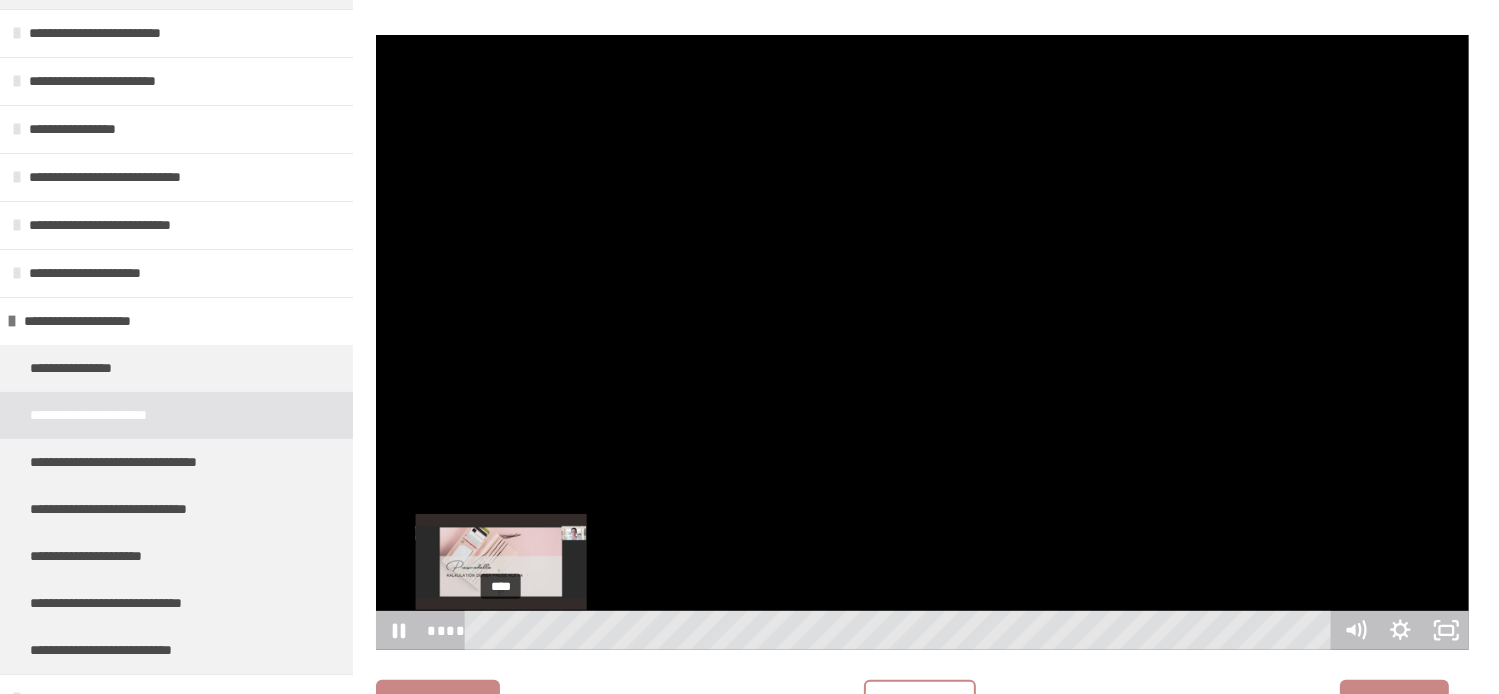 drag, startPoint x: 518, startPoint y: 629, endPoint x: 501, endPoint y: 633, distance: 17.464249 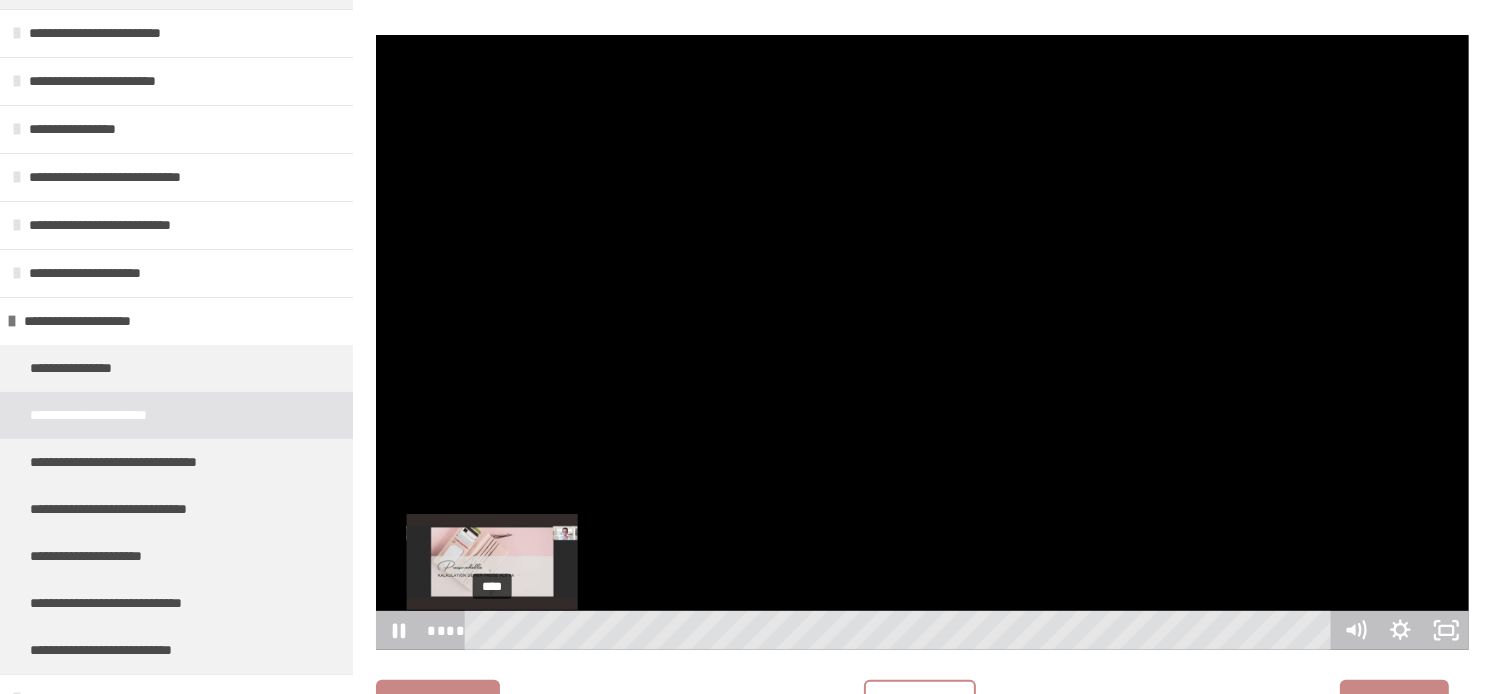 click at bounding box center (492, 630) 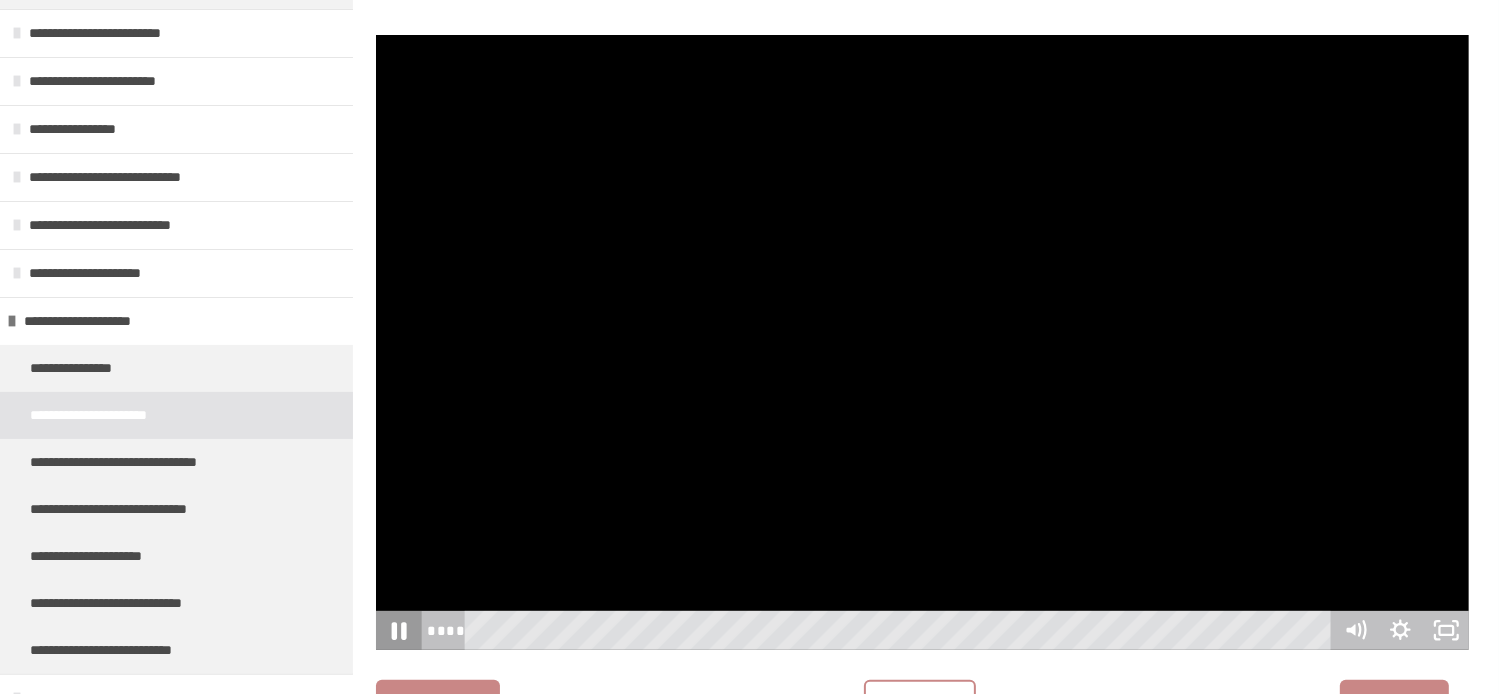 click 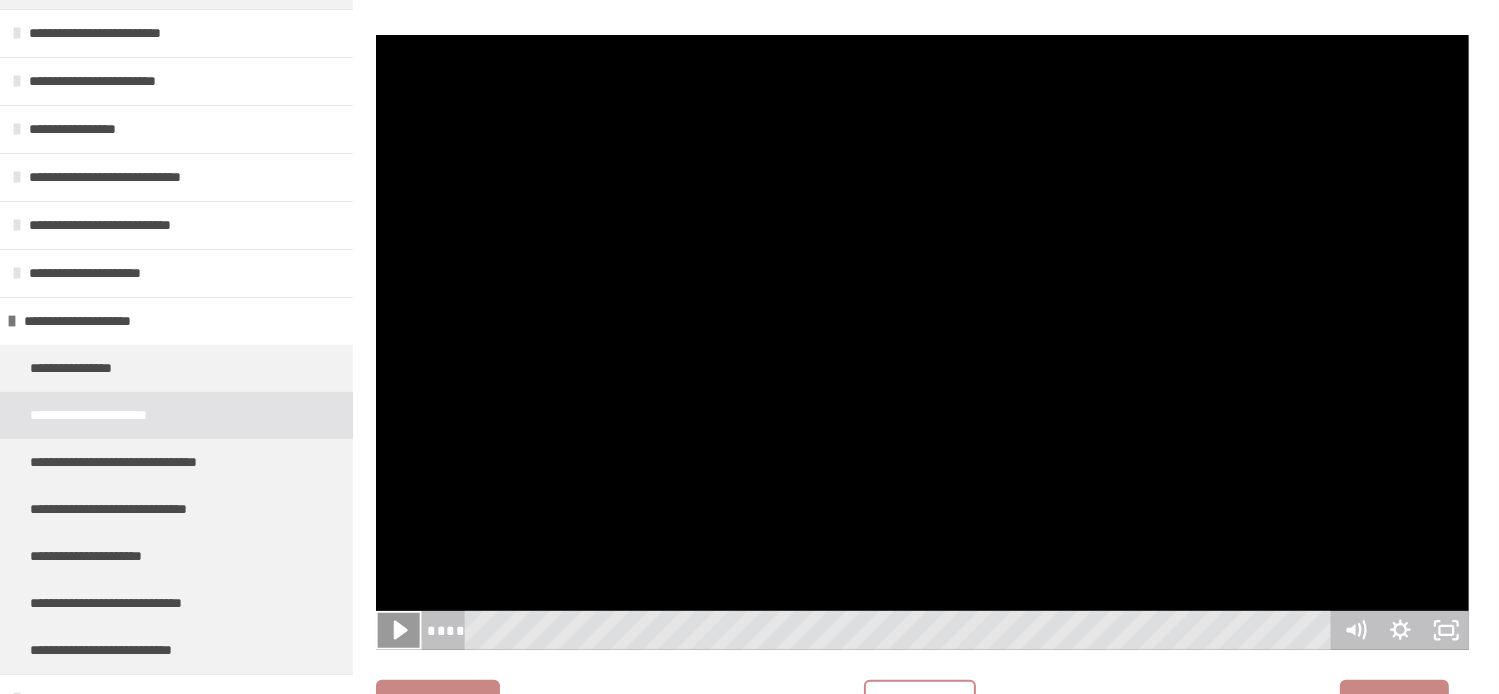 click 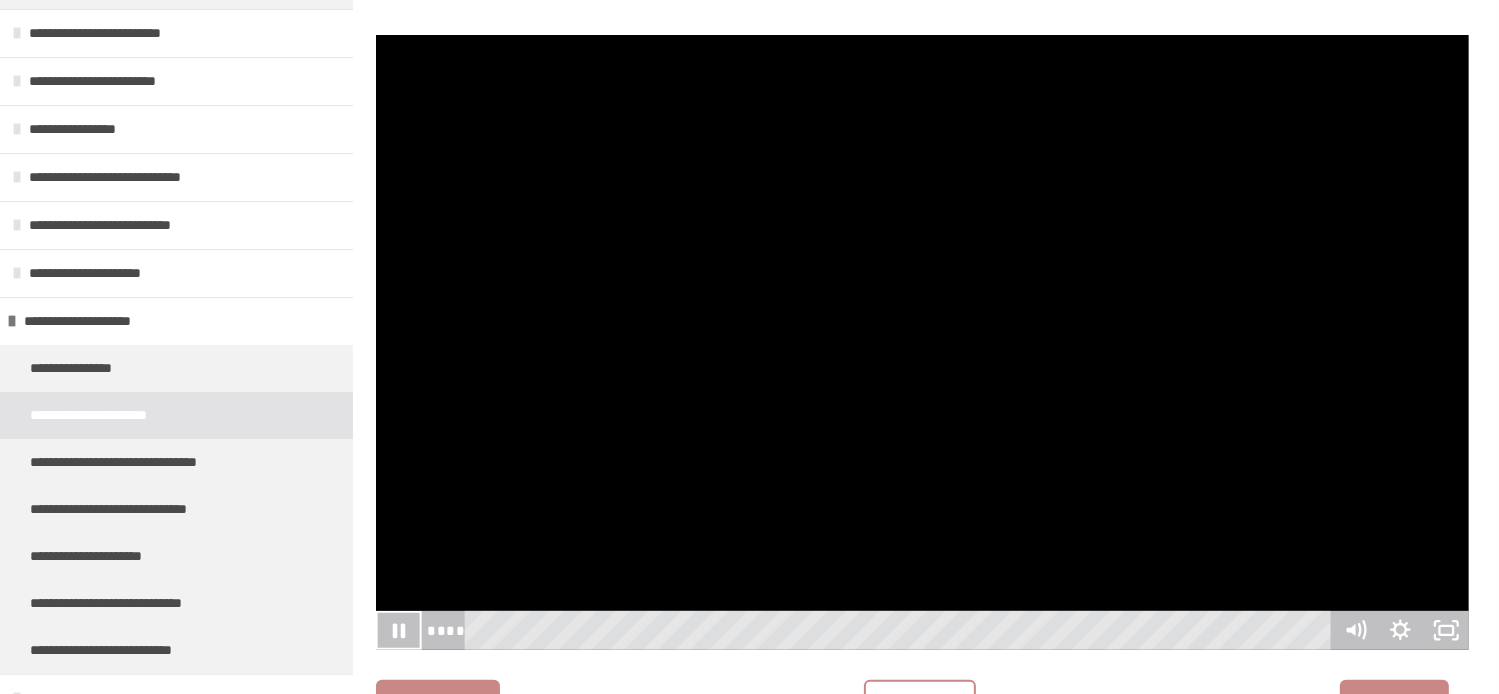 type 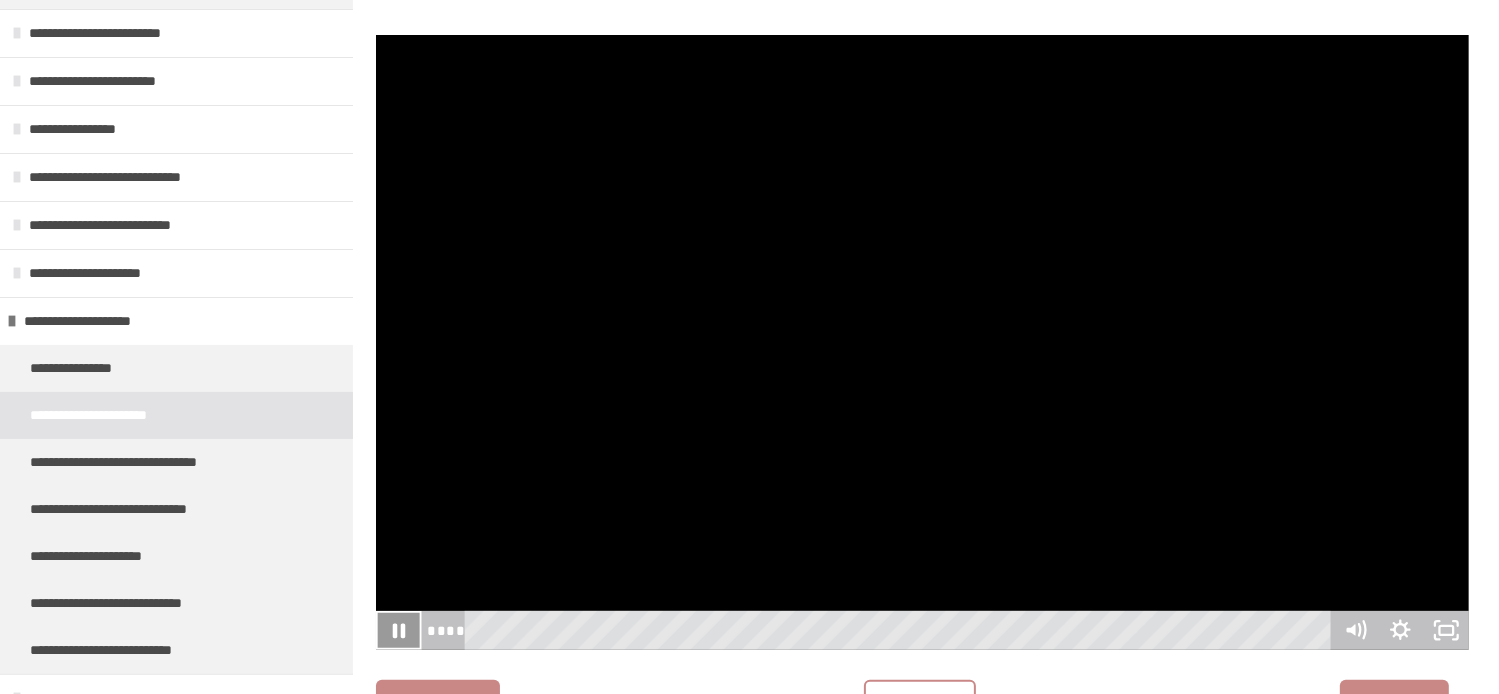 click 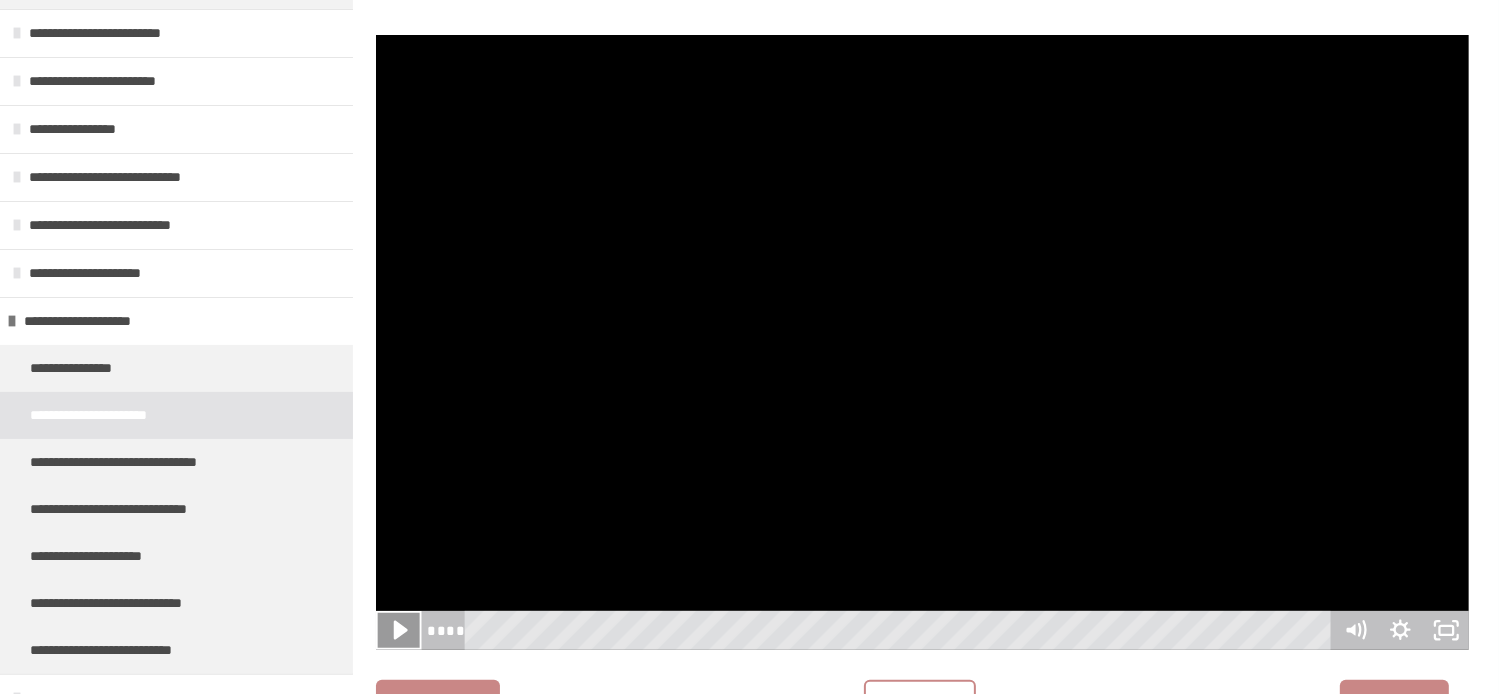 click 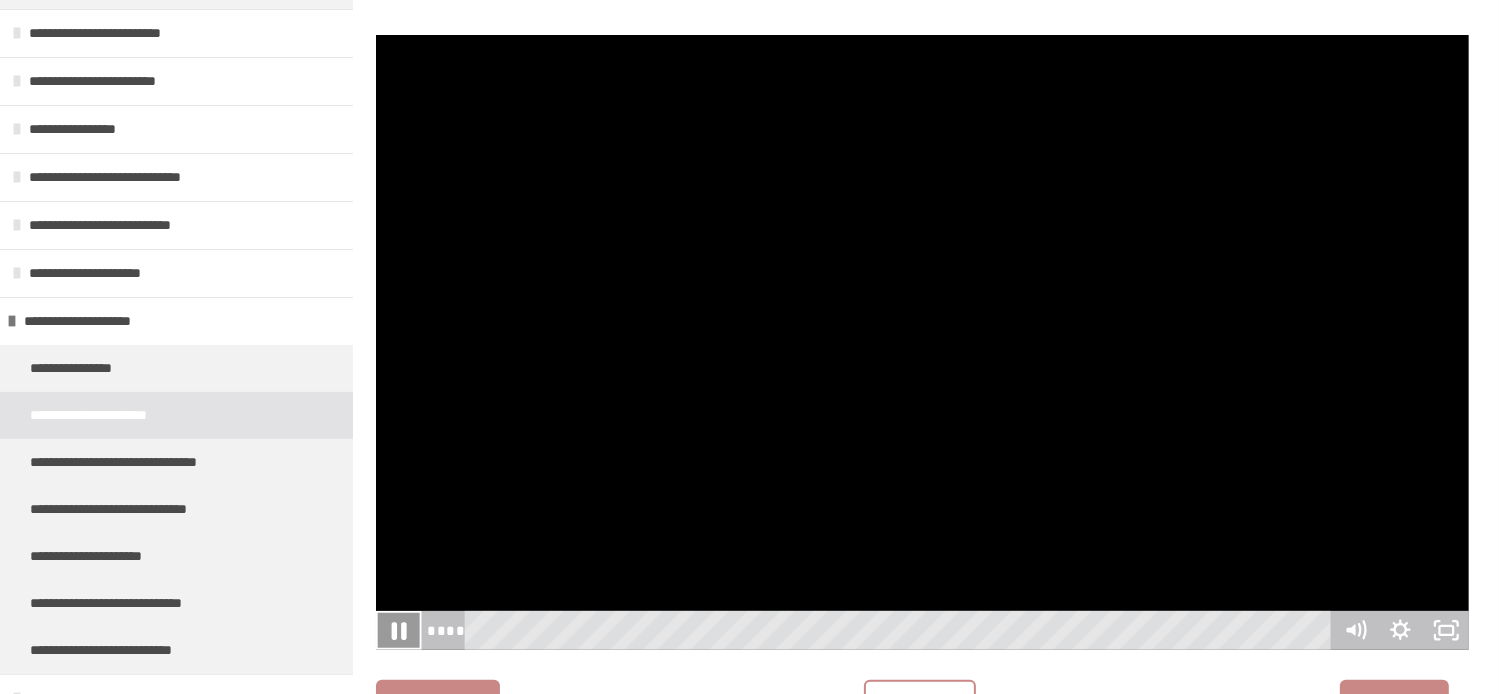 click 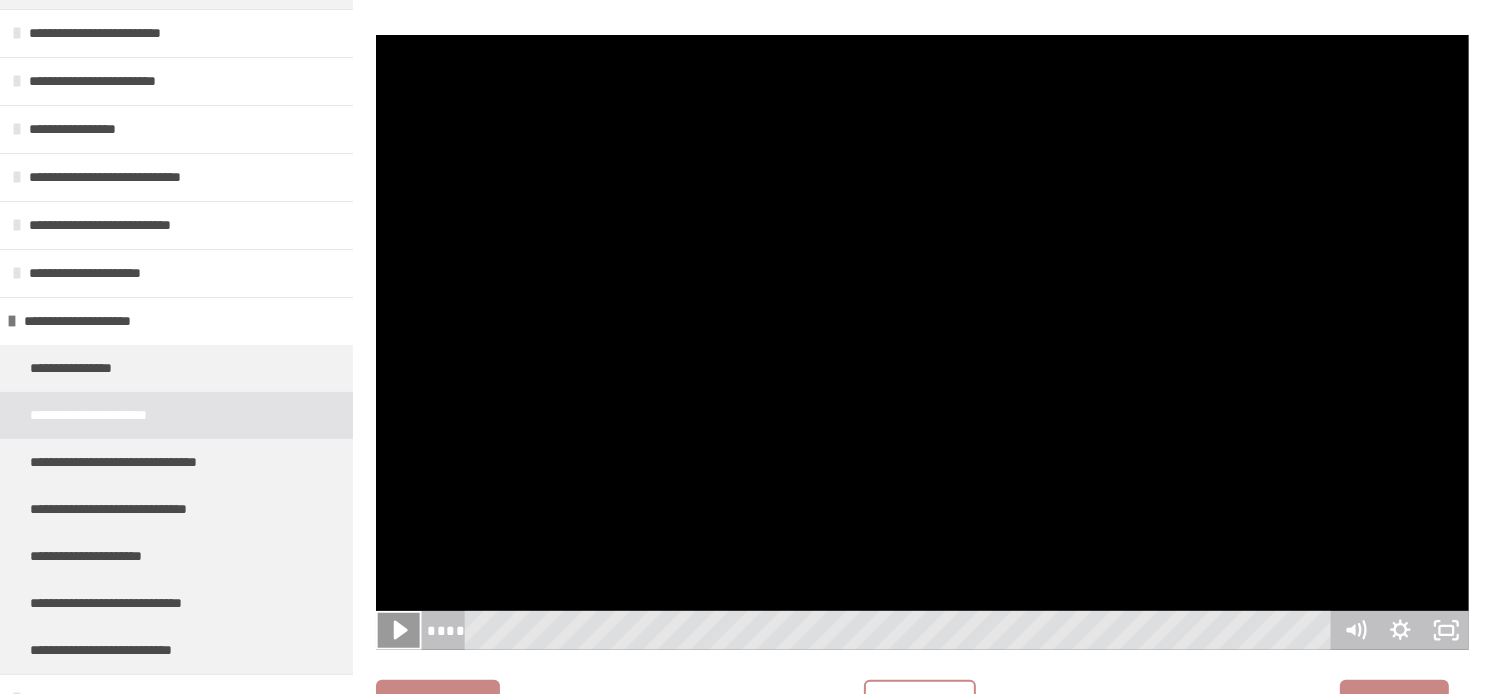 click 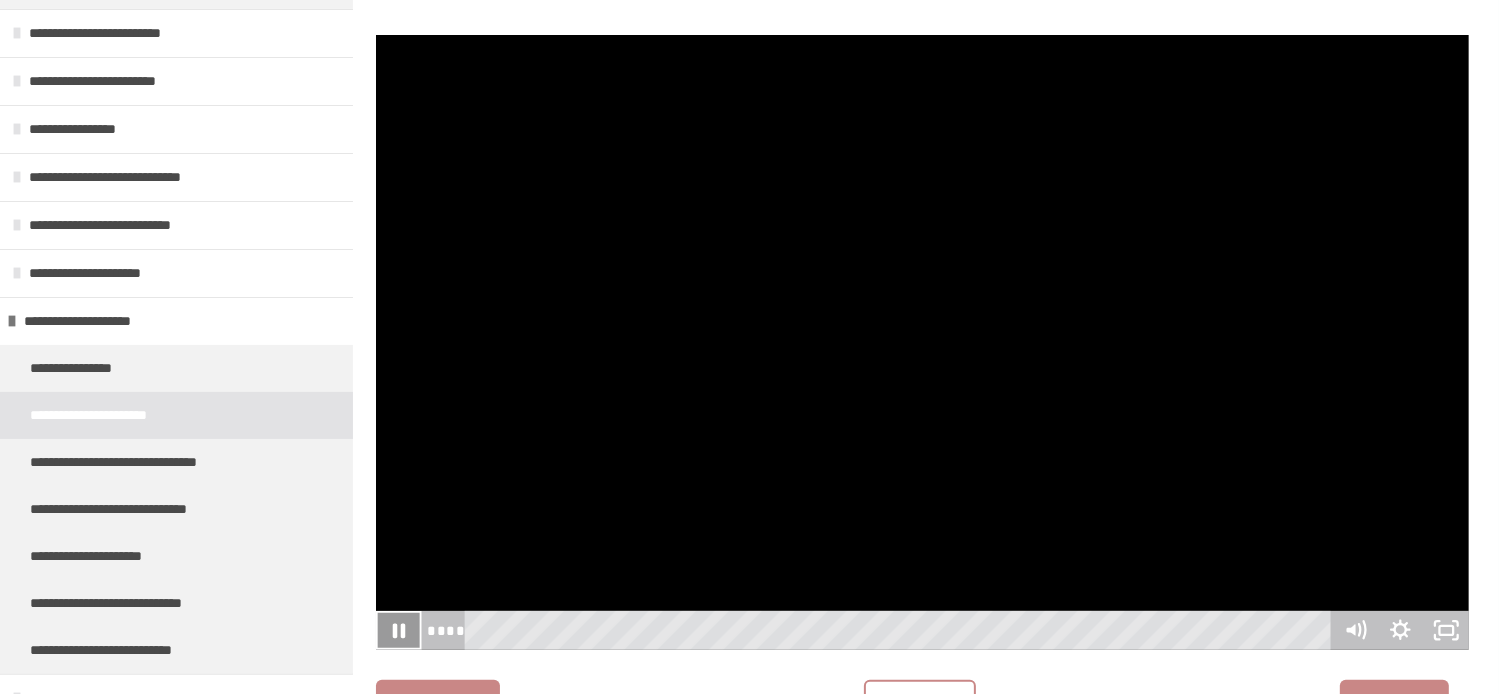 click 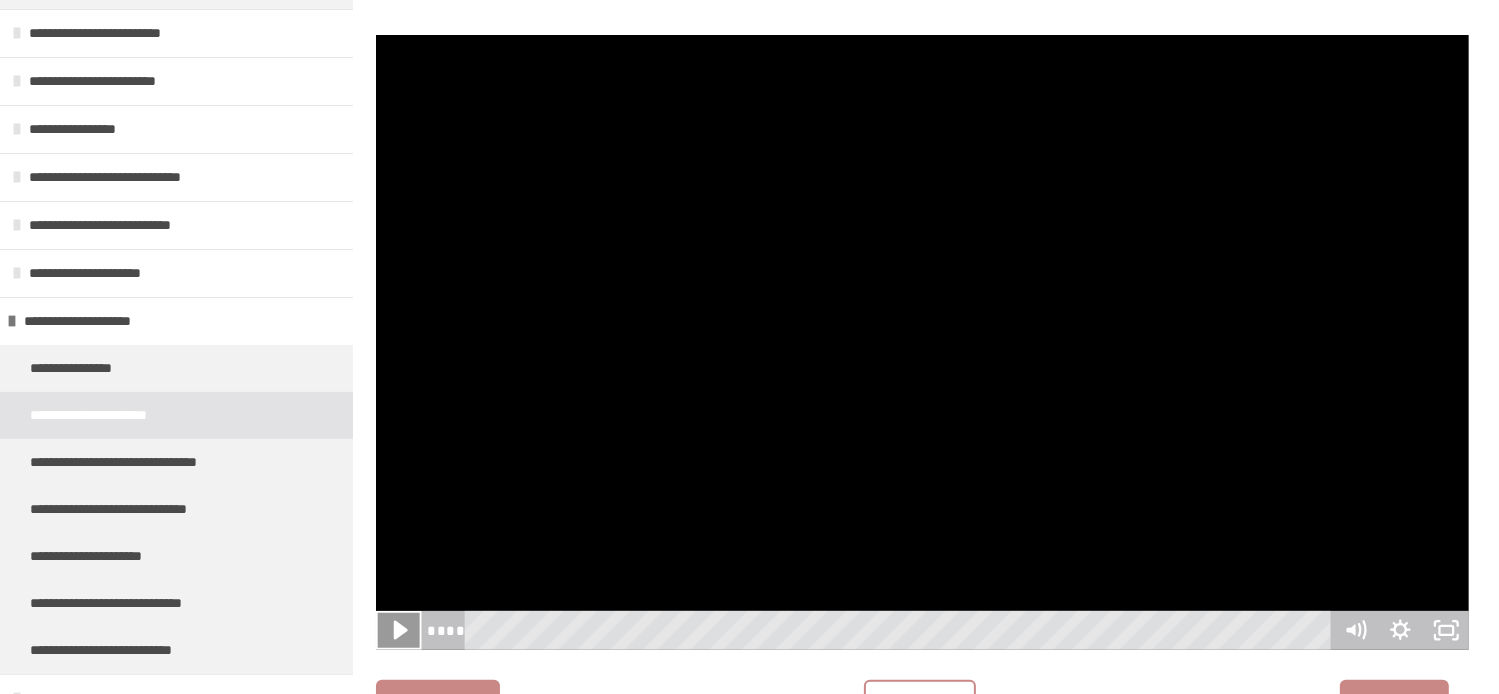 click 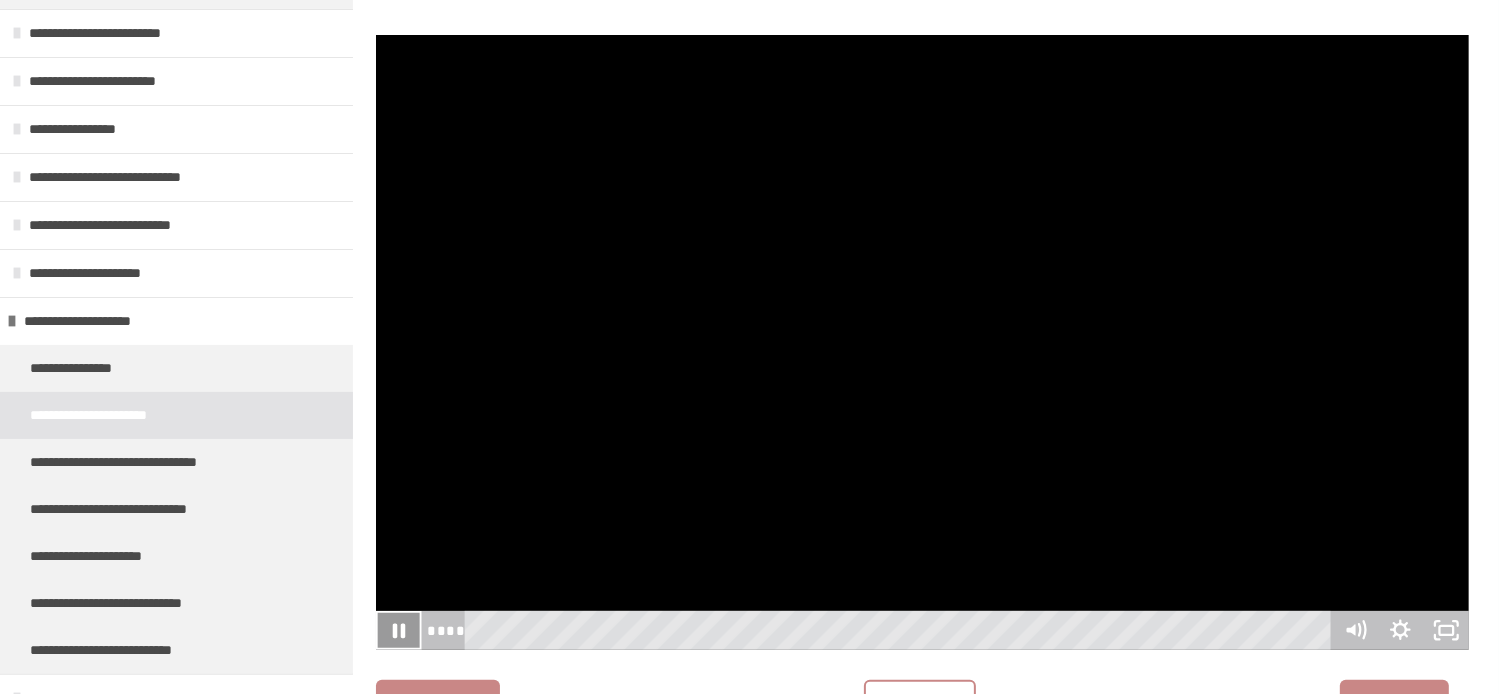 click 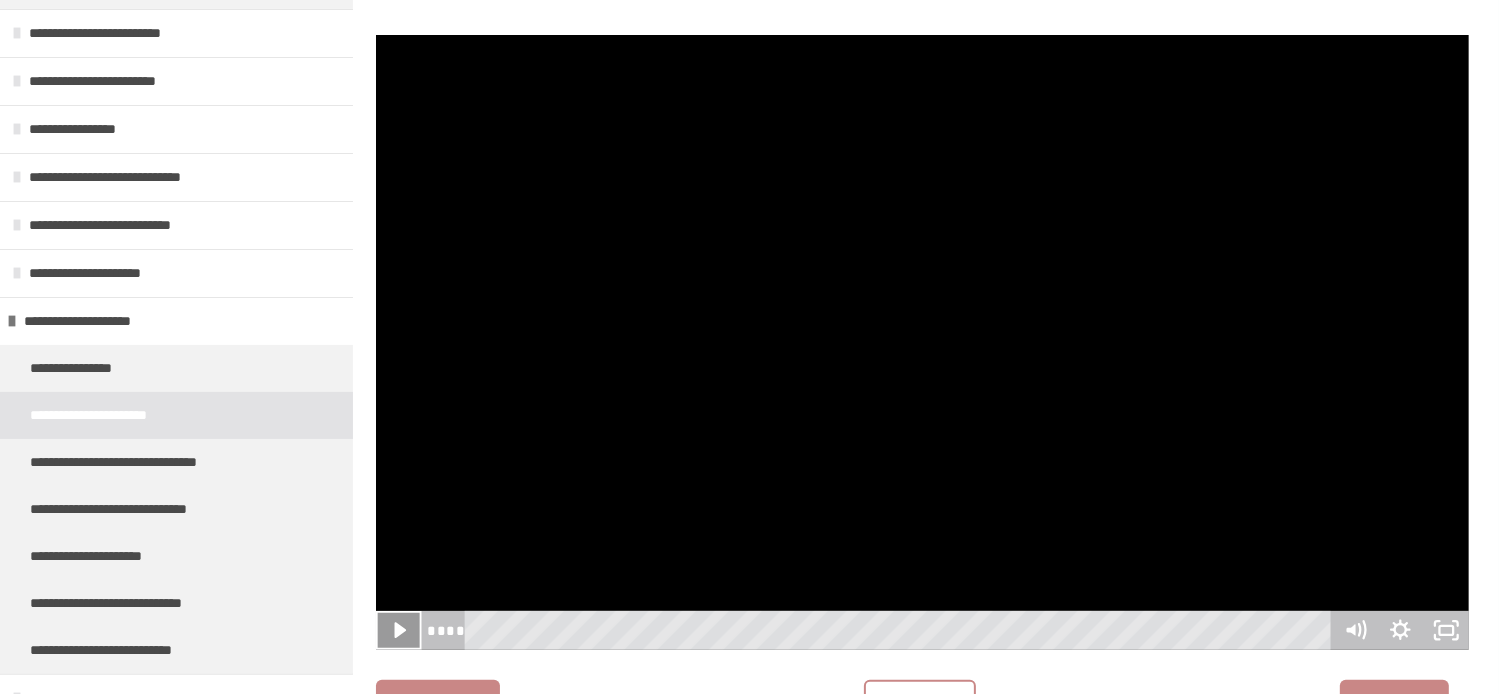 click 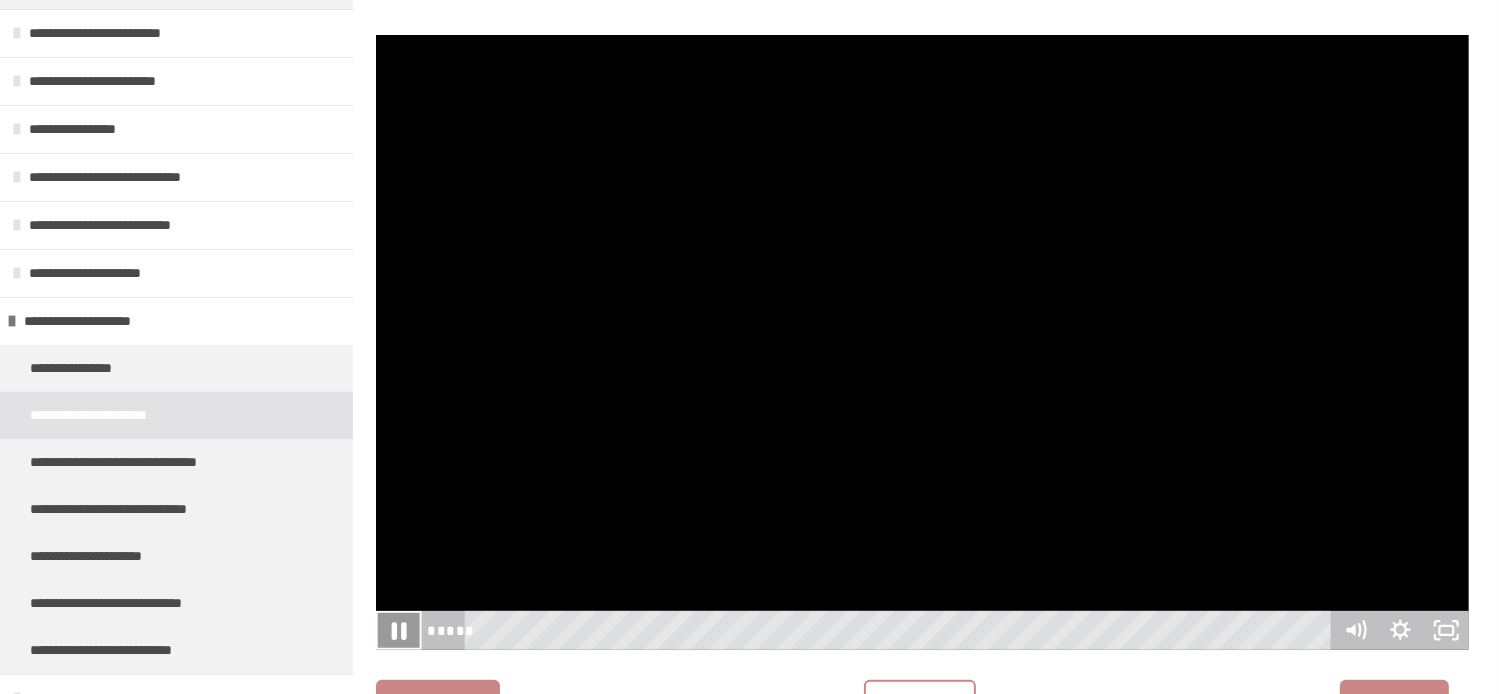 click 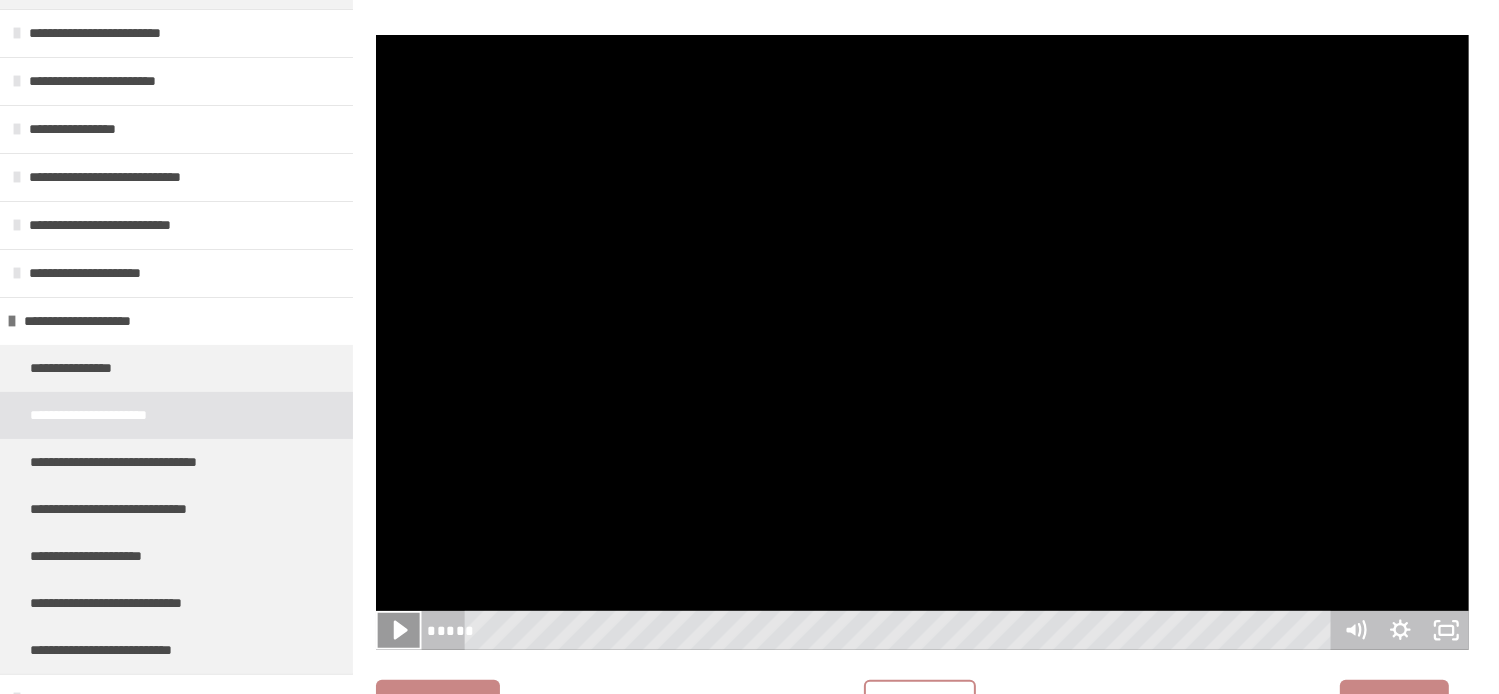 click 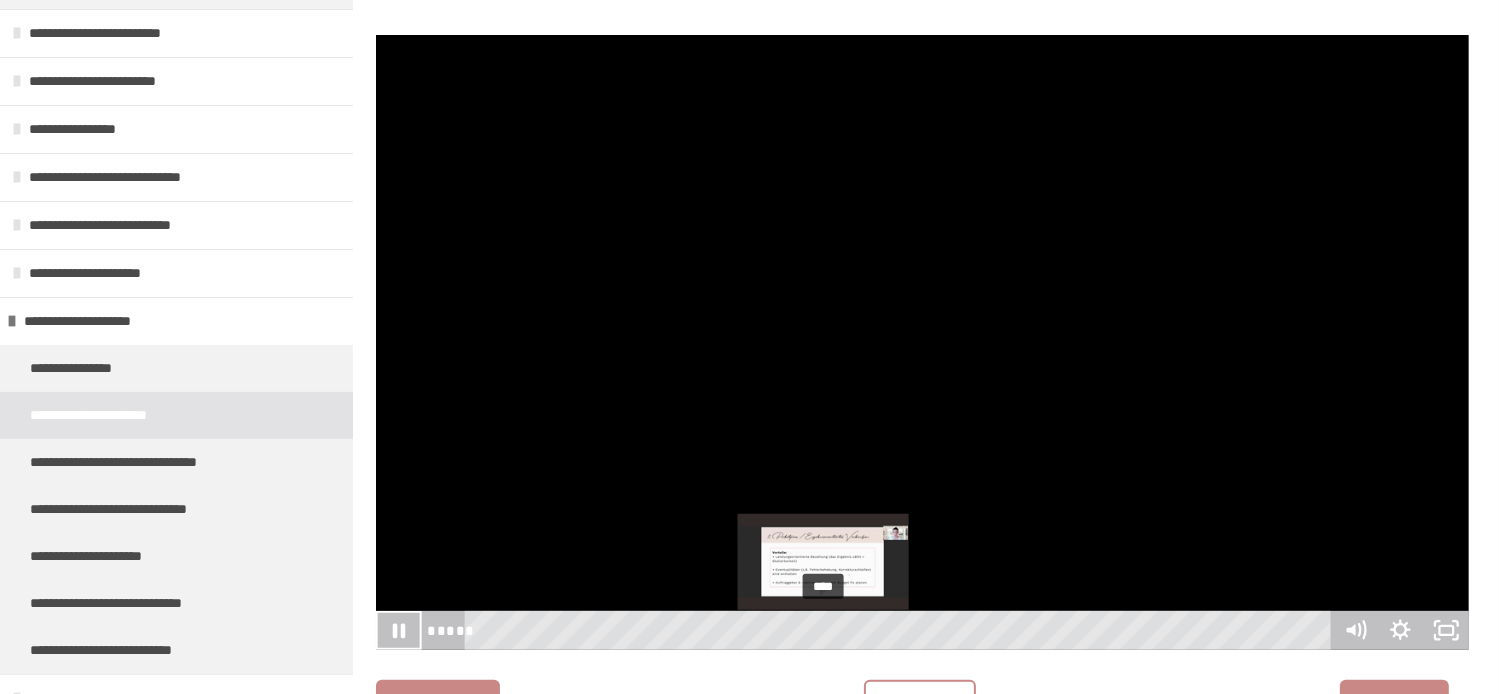 scroll, scrollTop: 833, scrollLeft: 0, axis: vertical 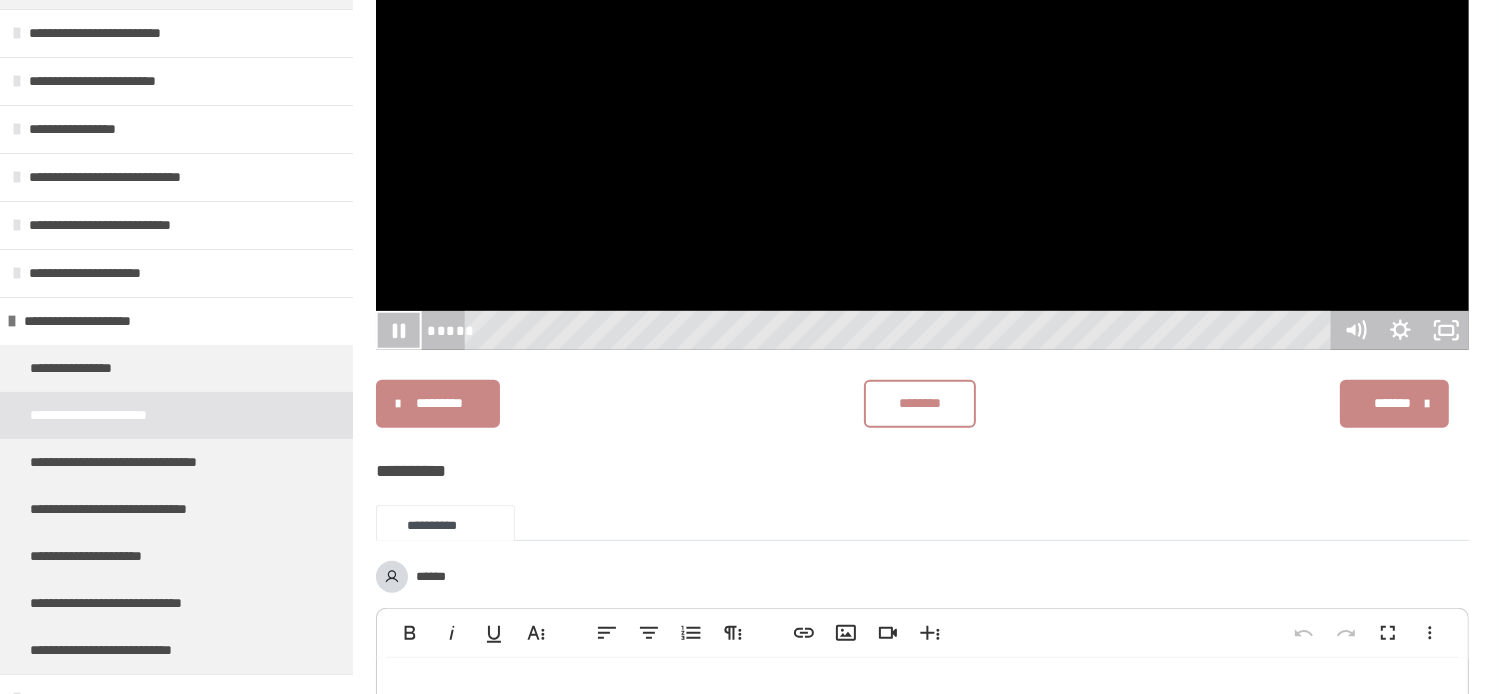 click on "********" at bounding box center [920, 404] 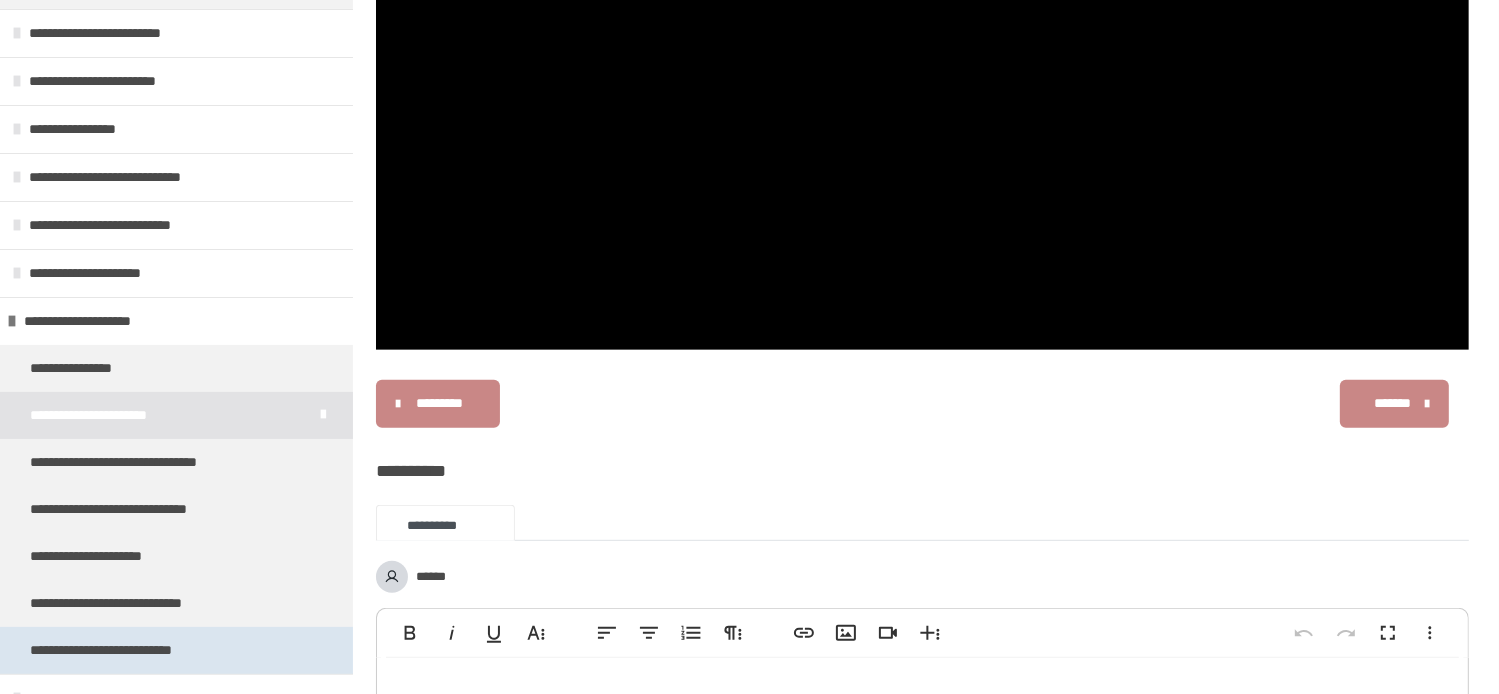 click on "**********" at bounding box center [176, 650] 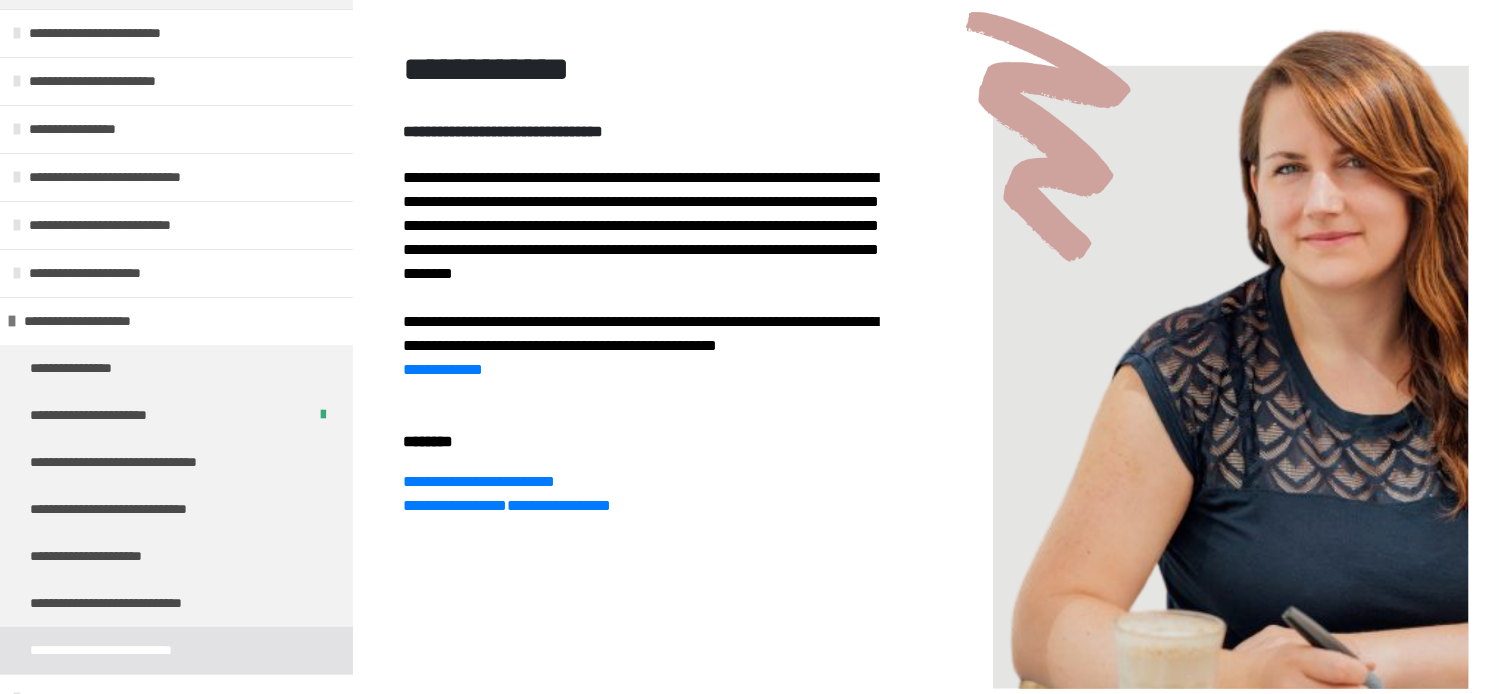 scroll, scrollTop: 260, scrollLeft: 0, axis: vertical 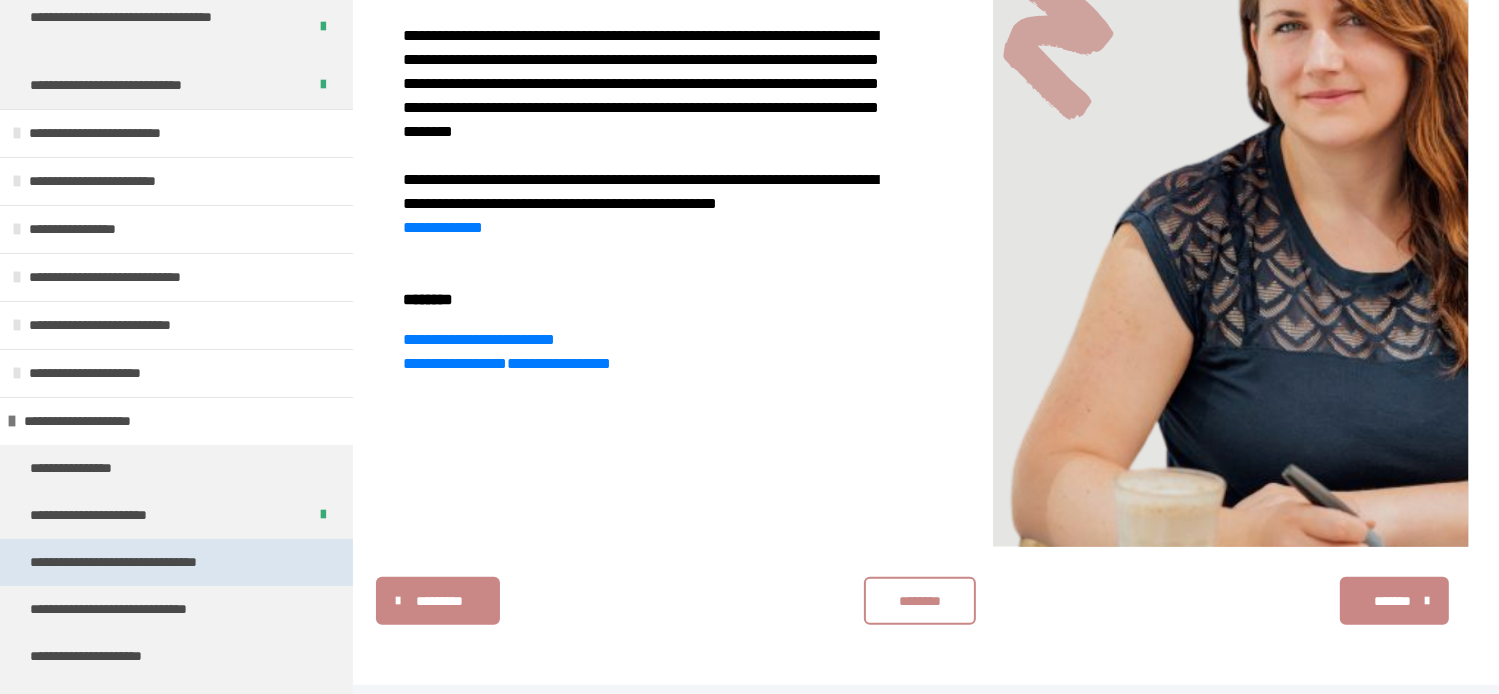 click on "**********" at bounding box center (147, 562) 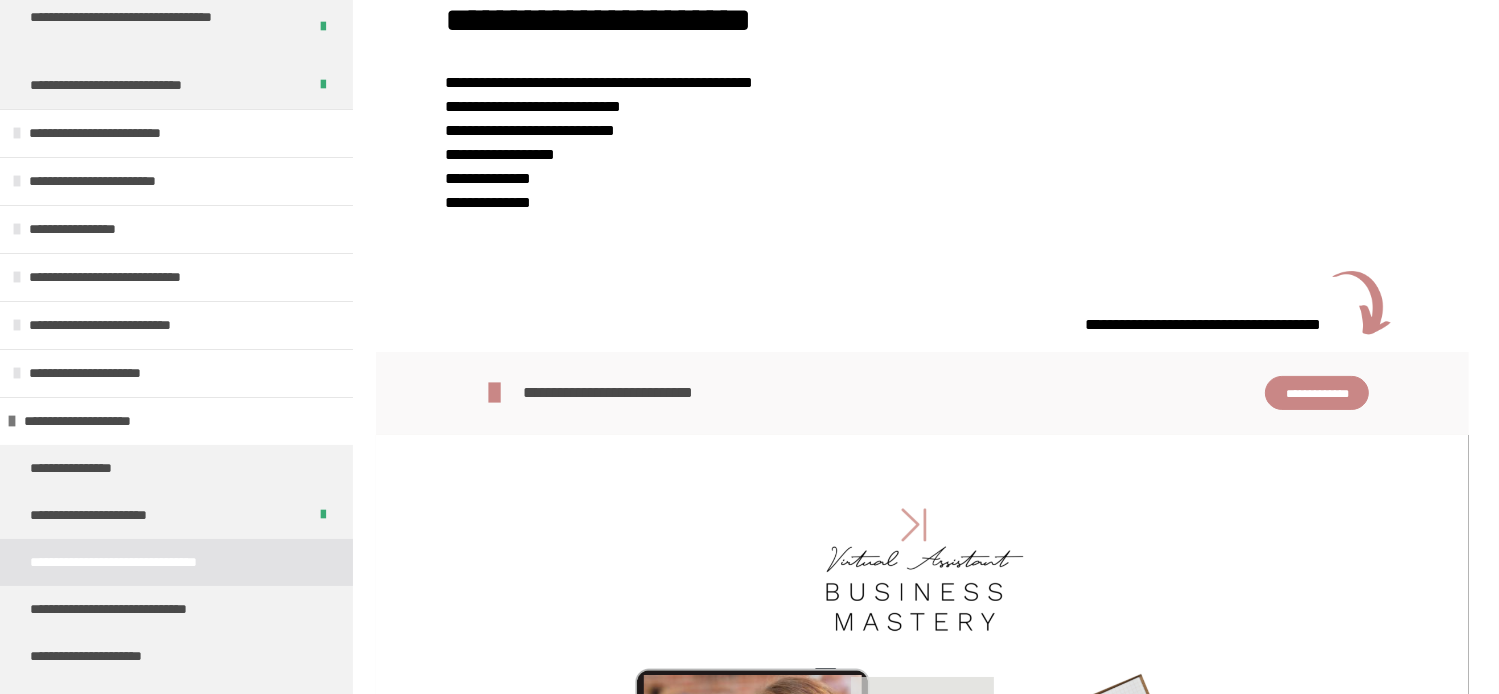 scroll, scrollTop: 270, scrollLeft: 0, axis: vertical 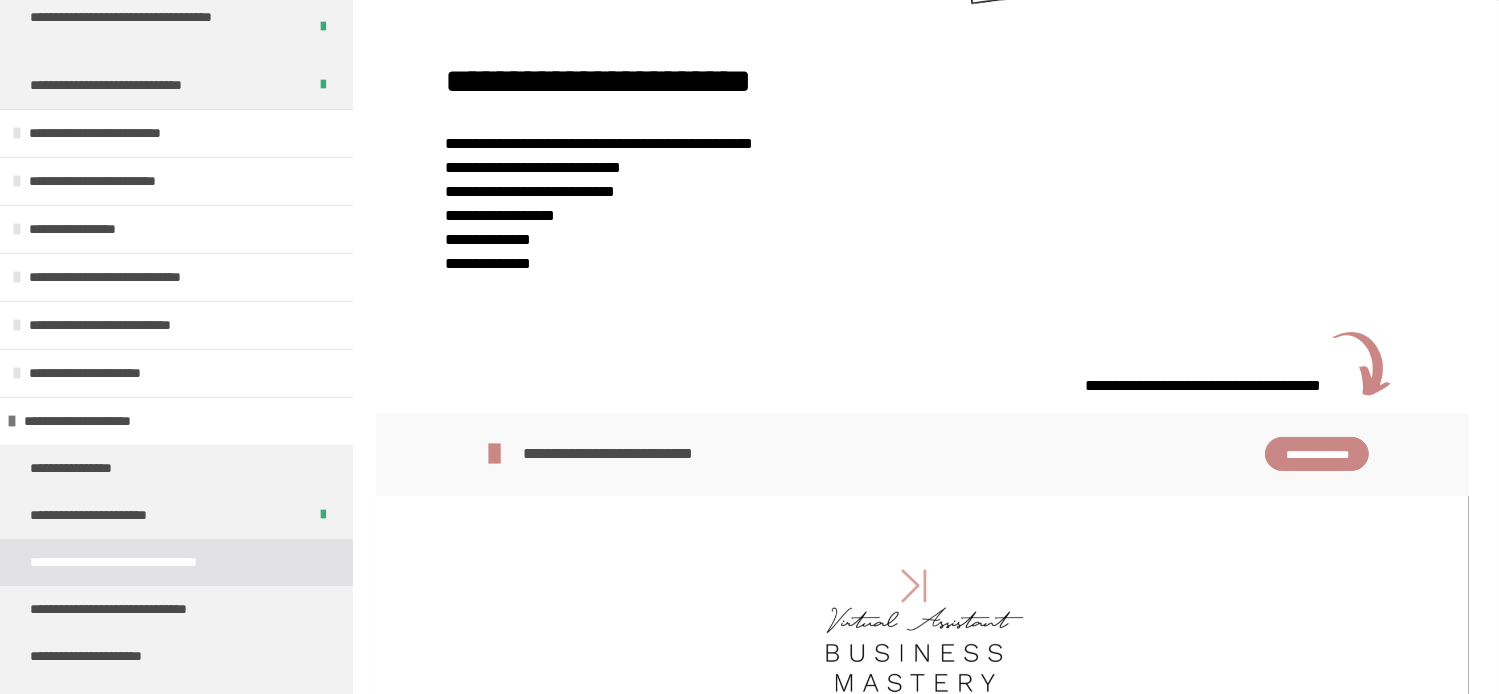 click on "**********" at bounding box center [1317, 454] 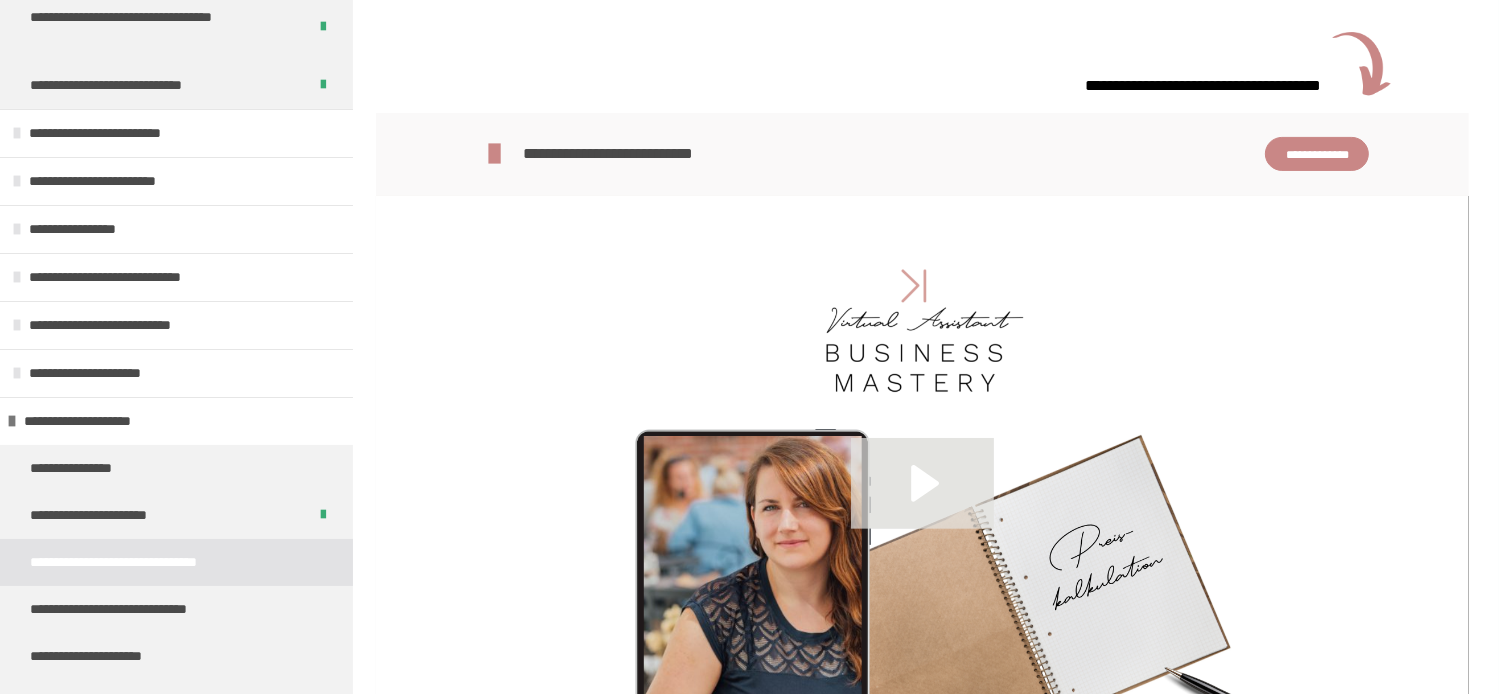 scroll, scrollTop: 670, scrollLeft: 0, axis: vertical 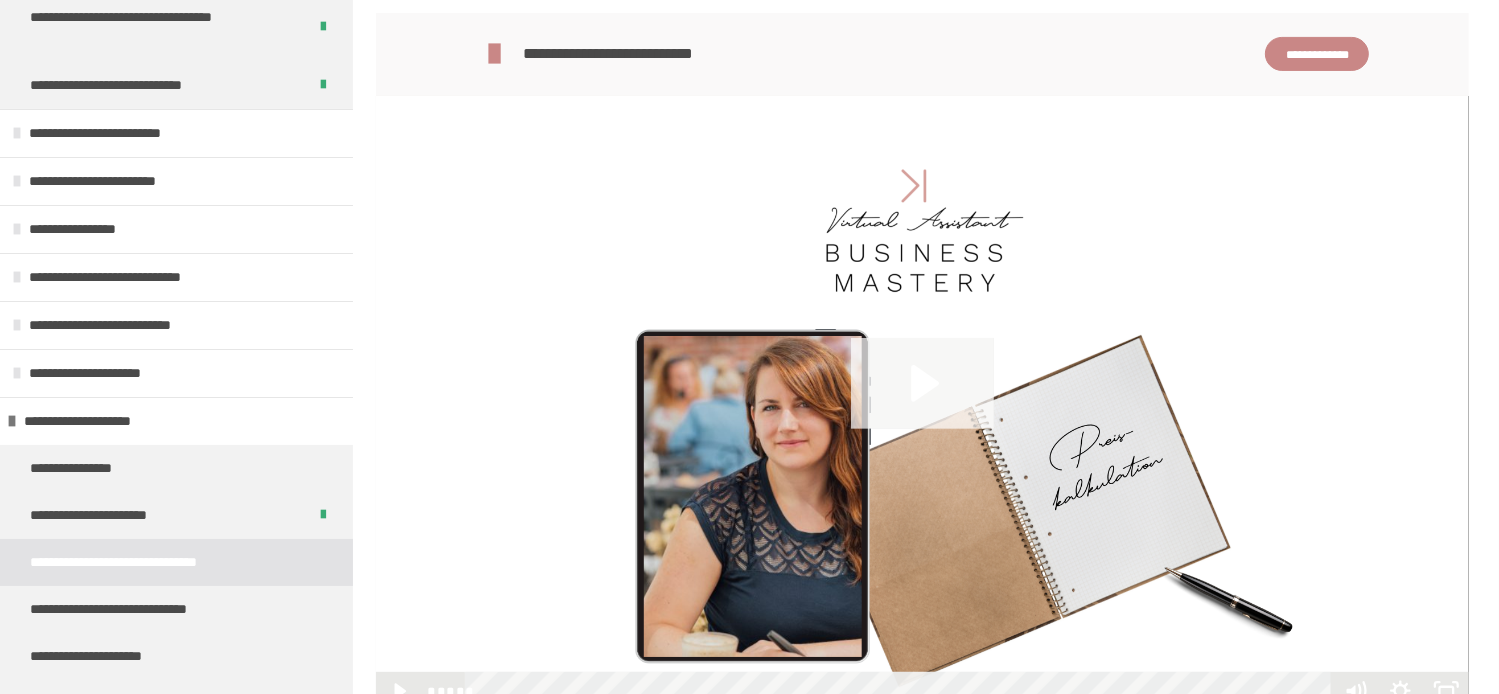 click 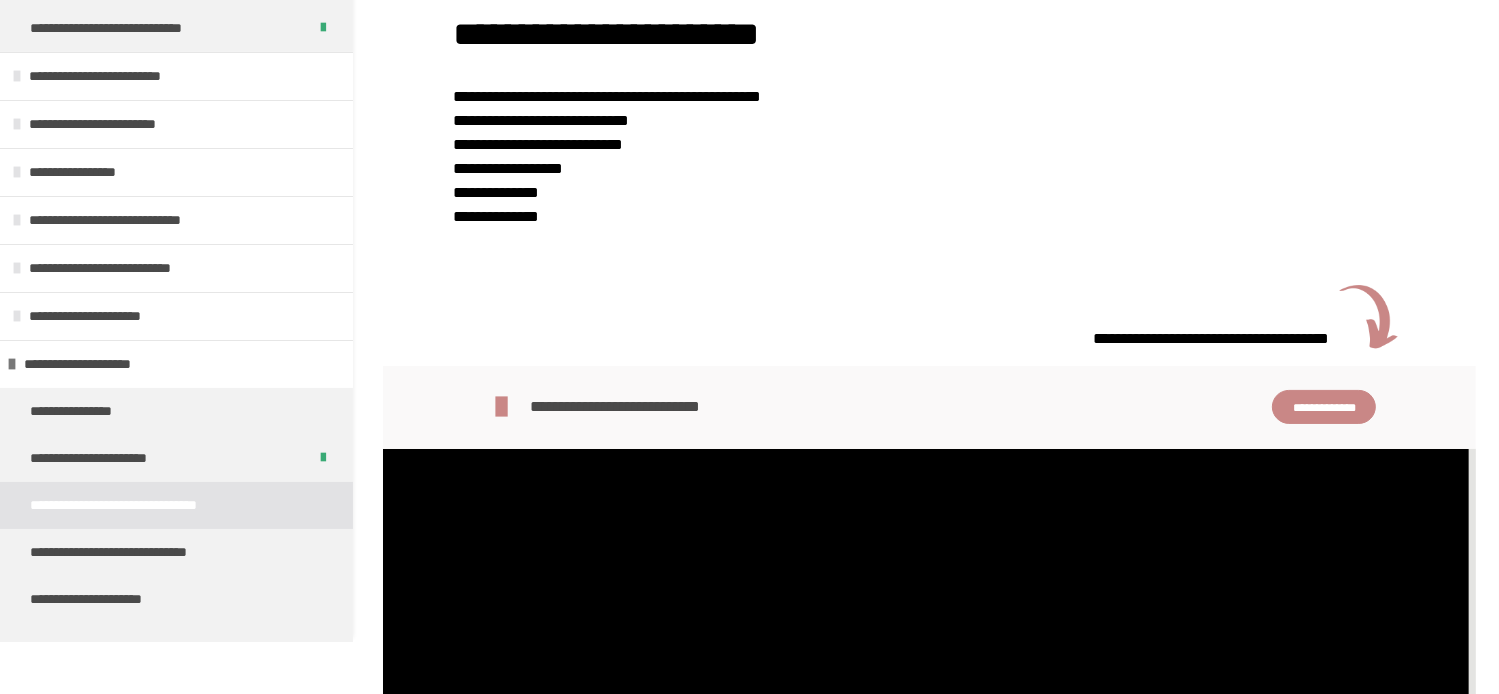 scroll, scrollTop: 170, scrollLeft: 0, axis: vertical 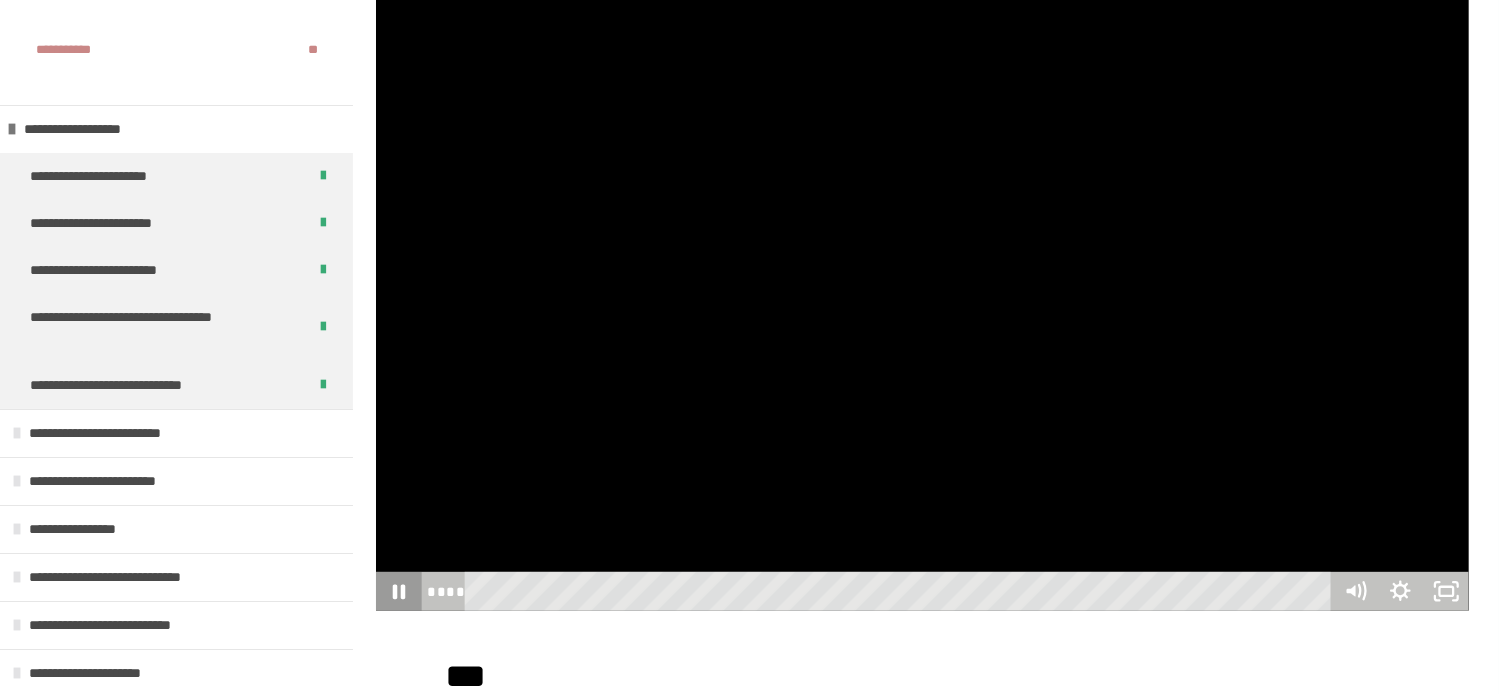 click 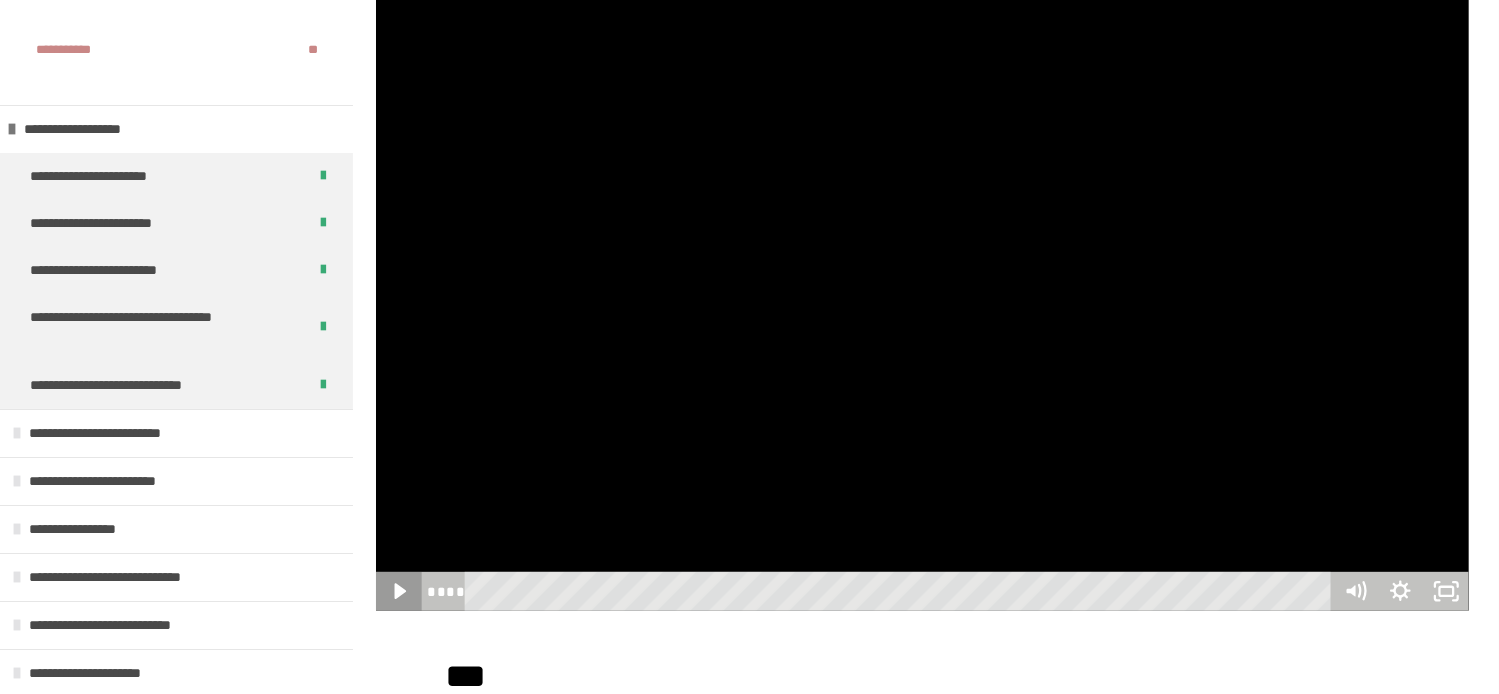 type 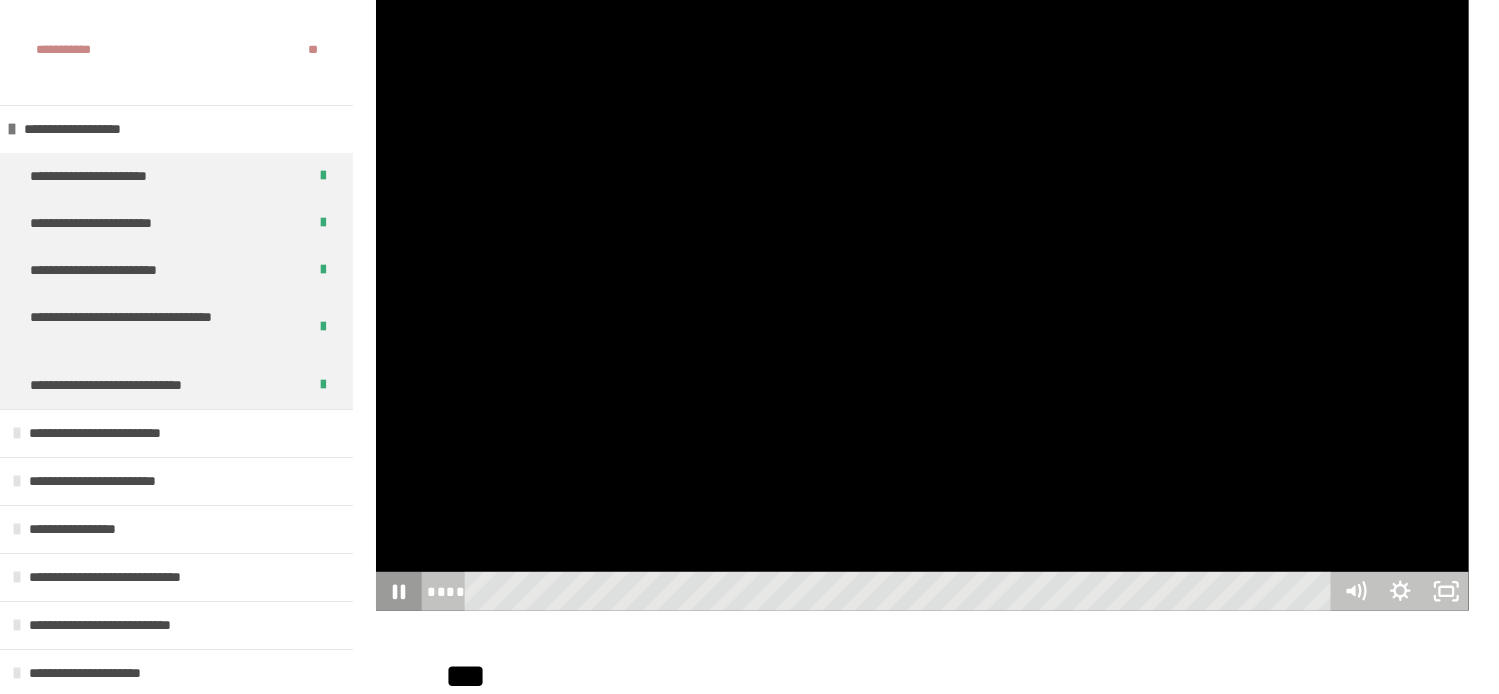 click 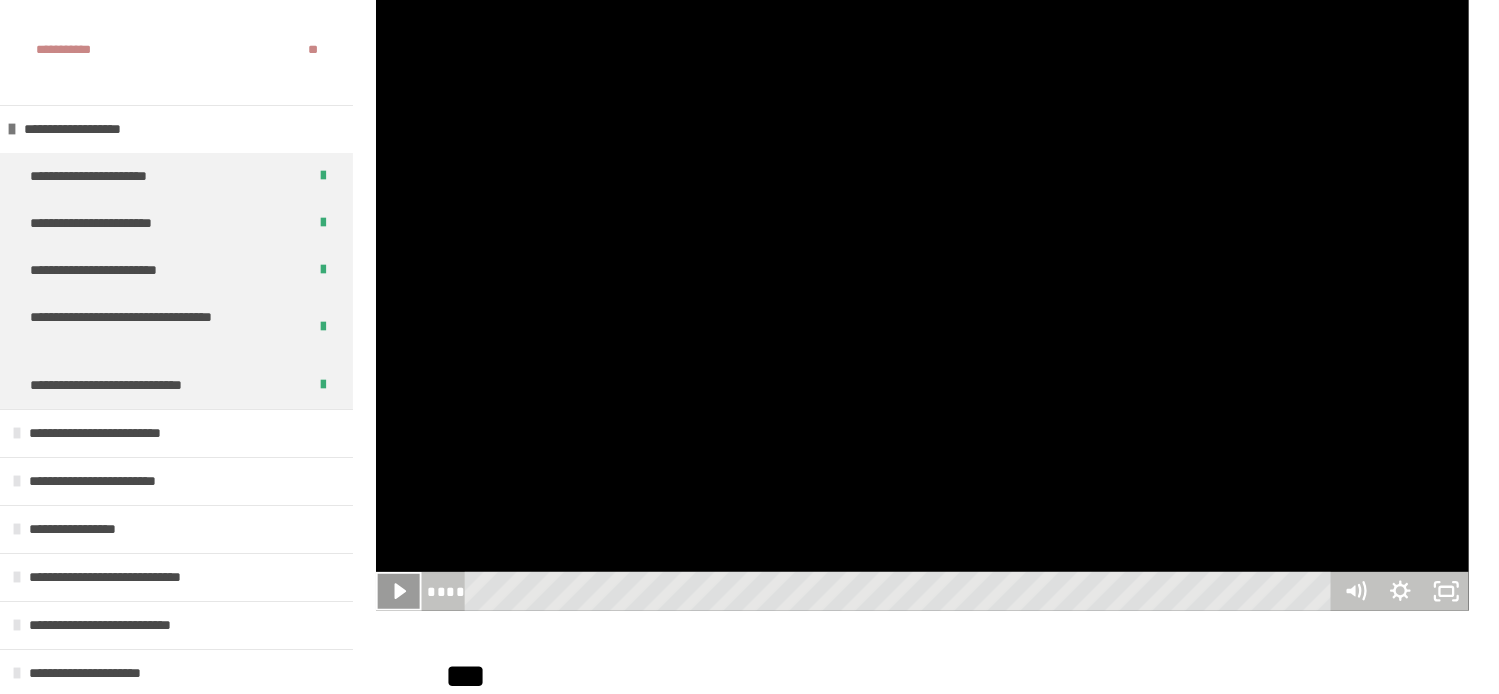 click 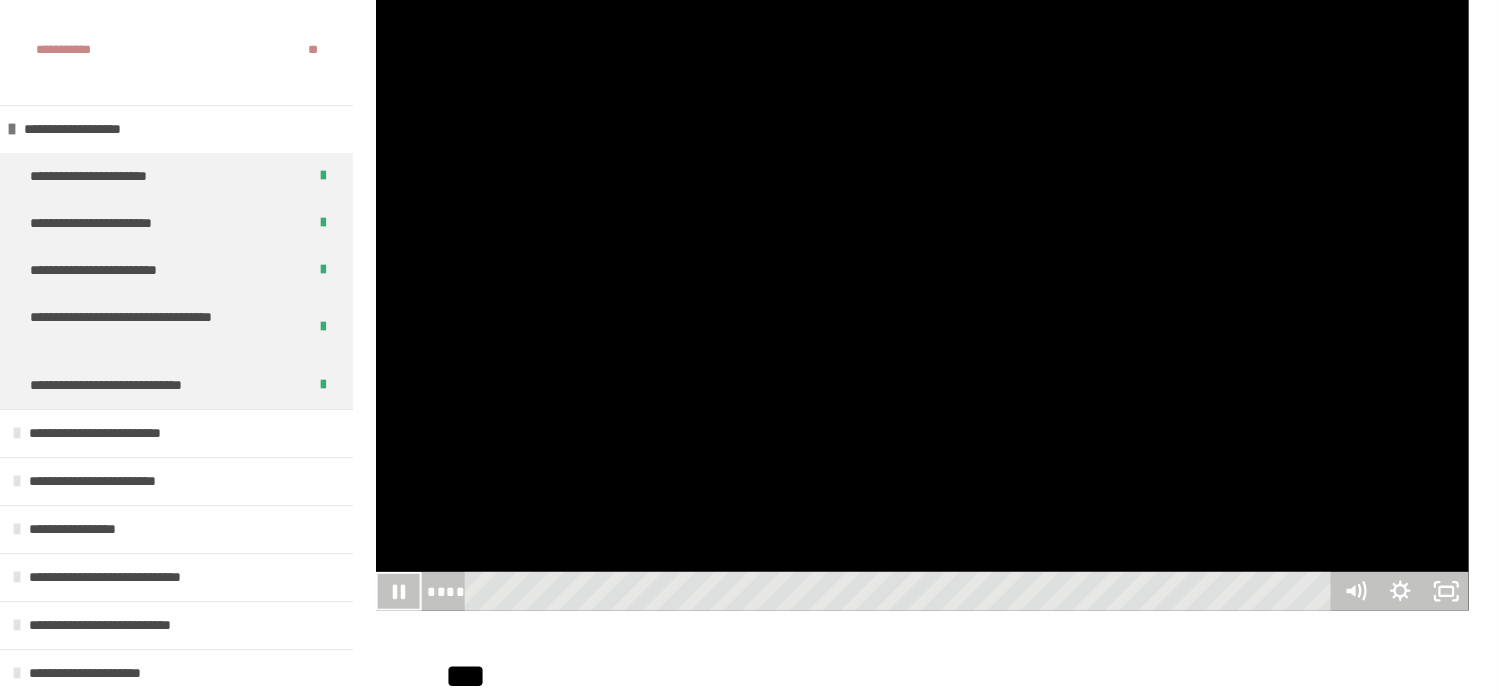 click at bounding box center (922, 303) 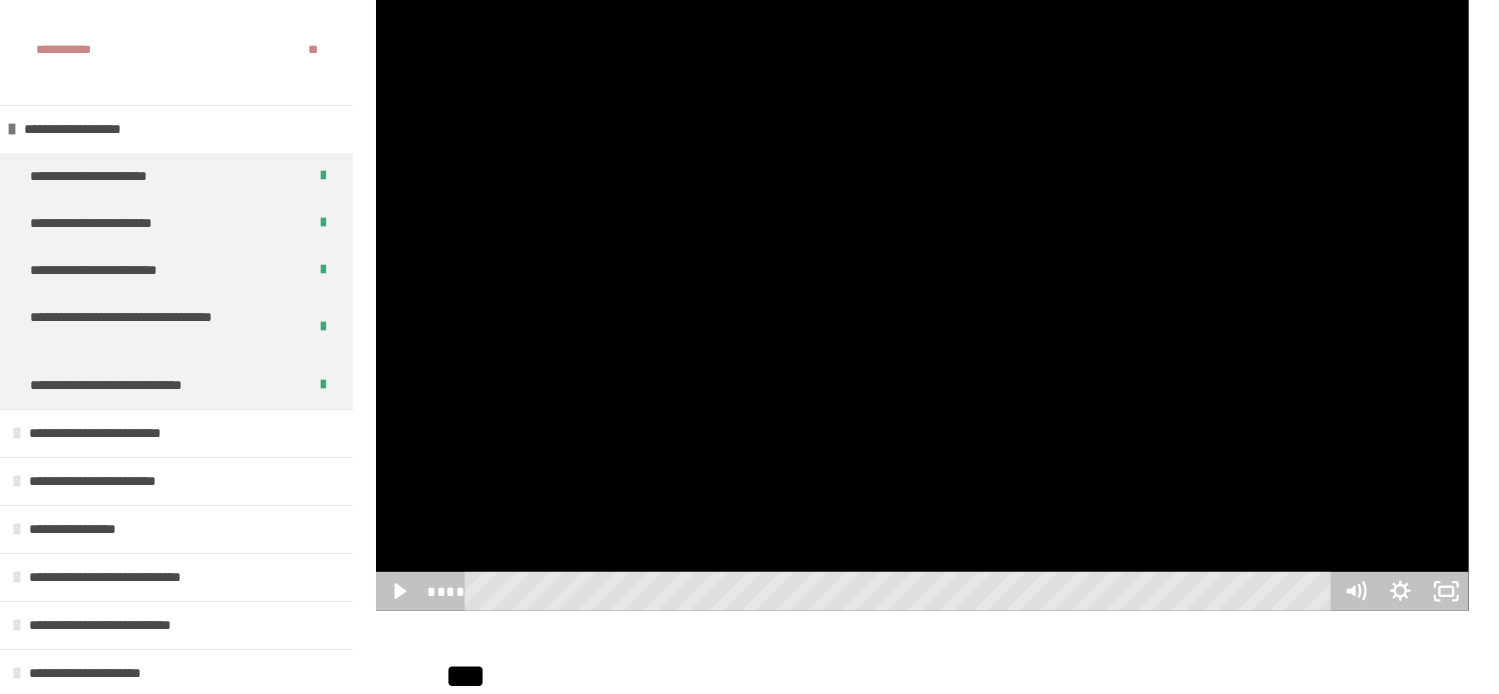 click at bounding box center (922, 303) 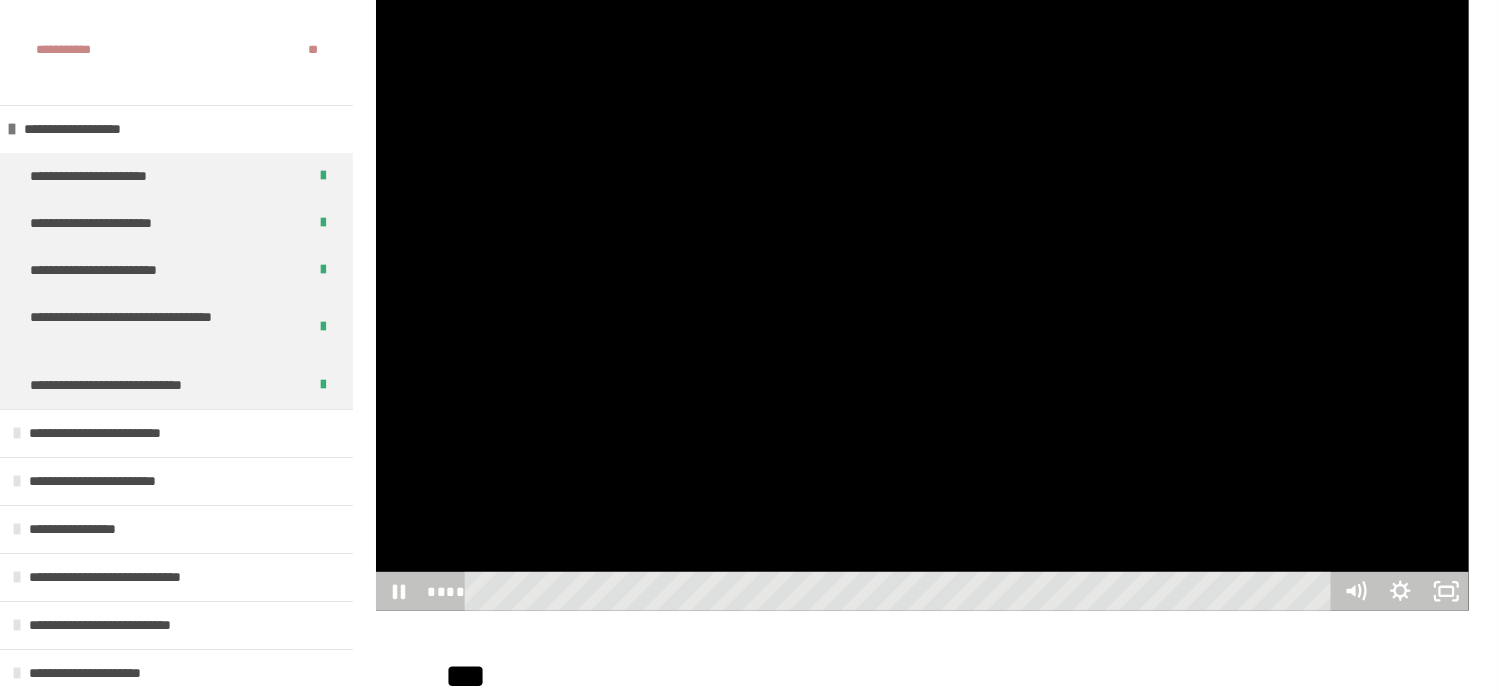 type 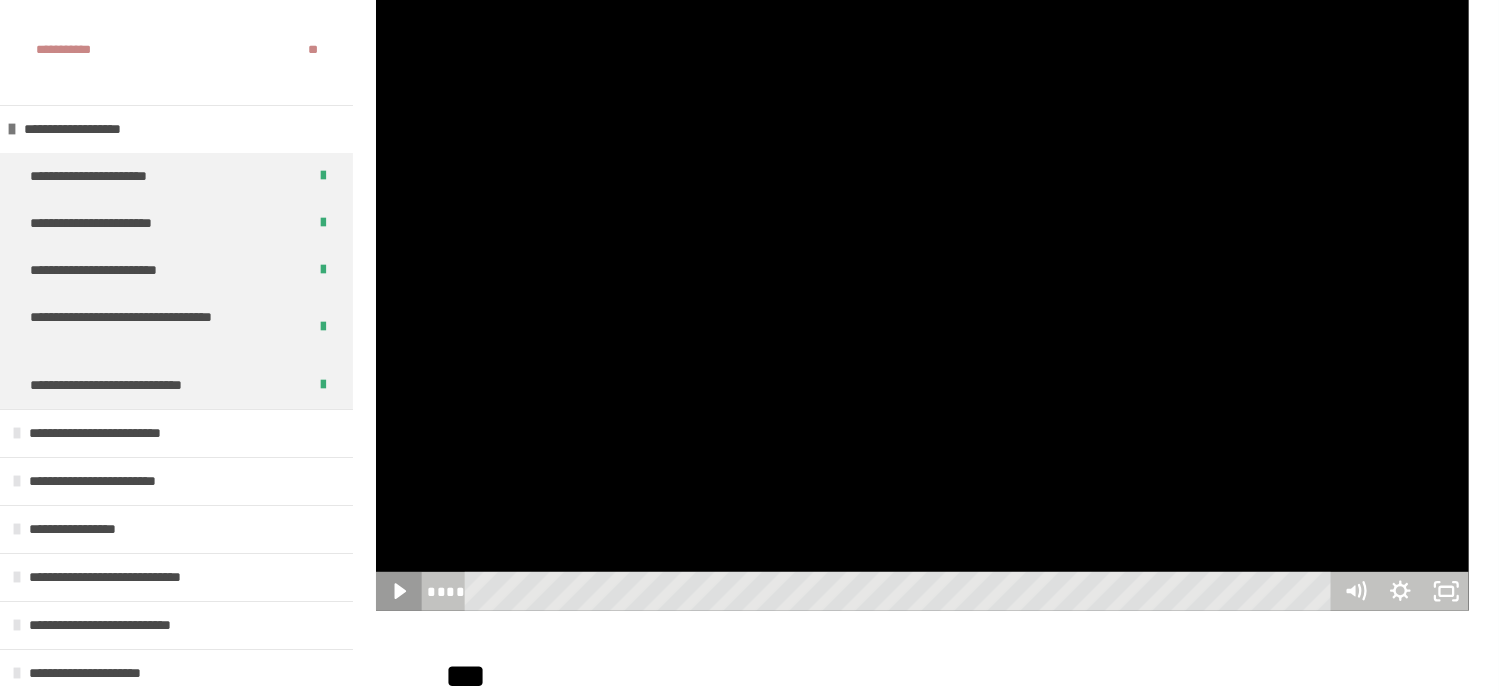 click 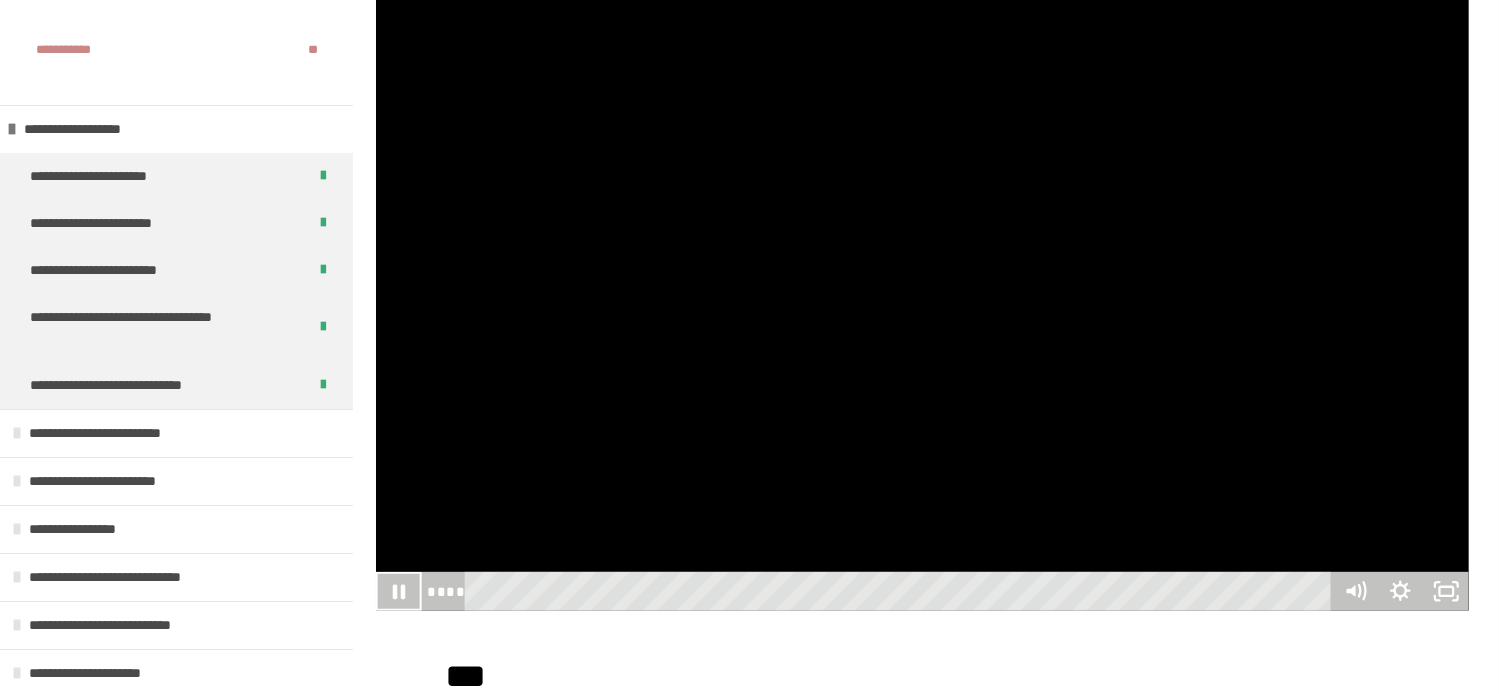 click at bounding box center [922, 303] 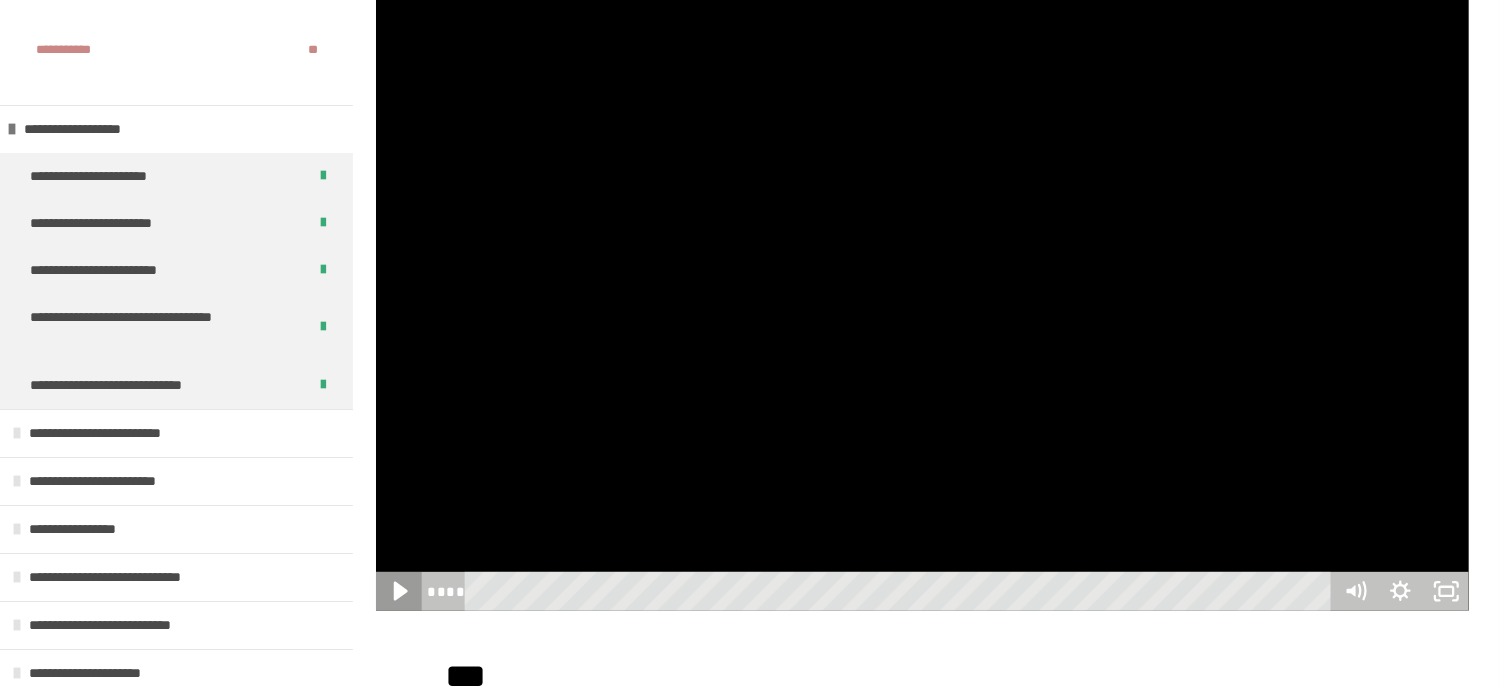click 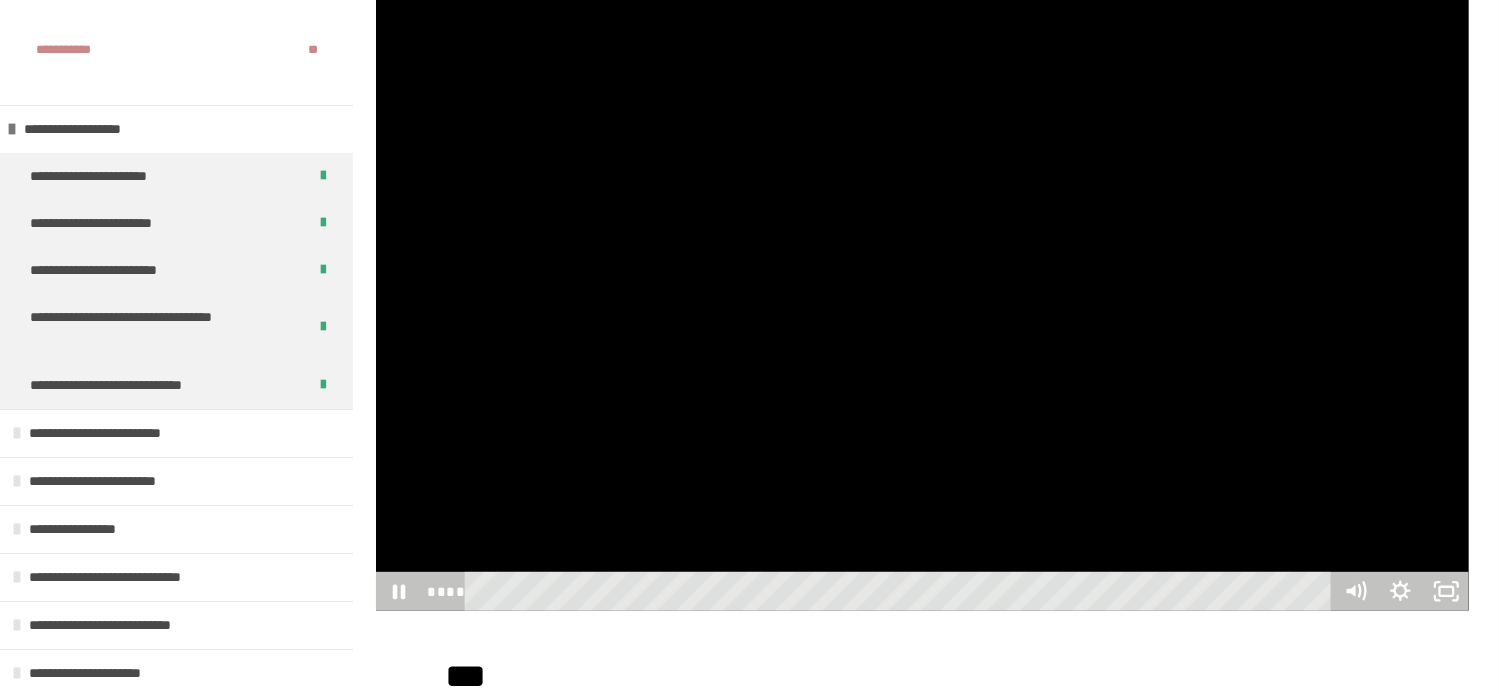 click at bounding box center [922, 303] 